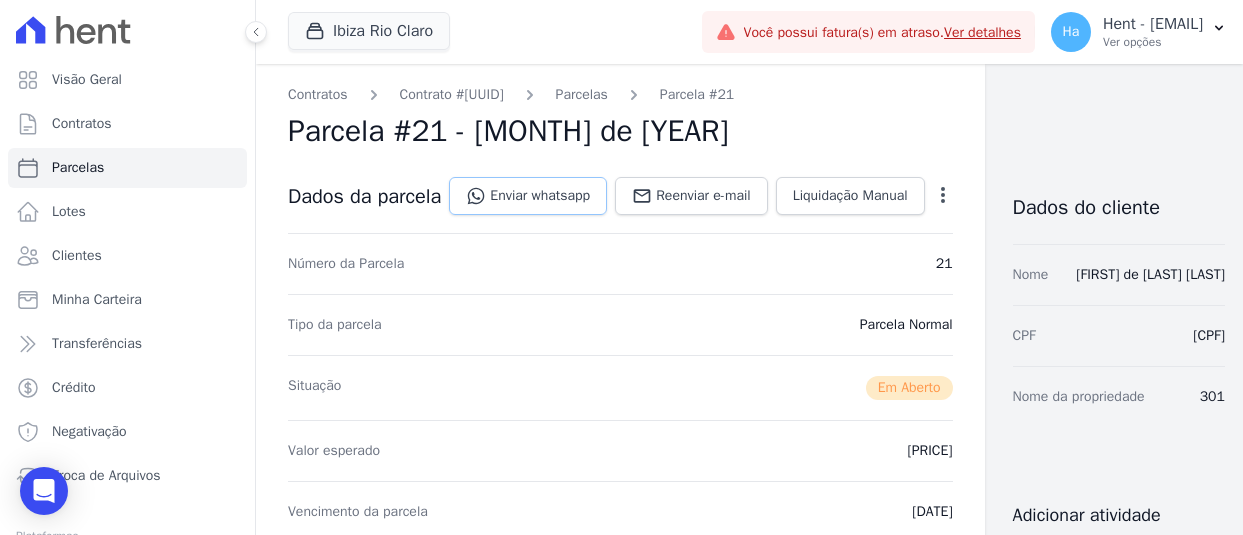 scroll, scrollTop: 0, scrollLeft: 0, axis: both 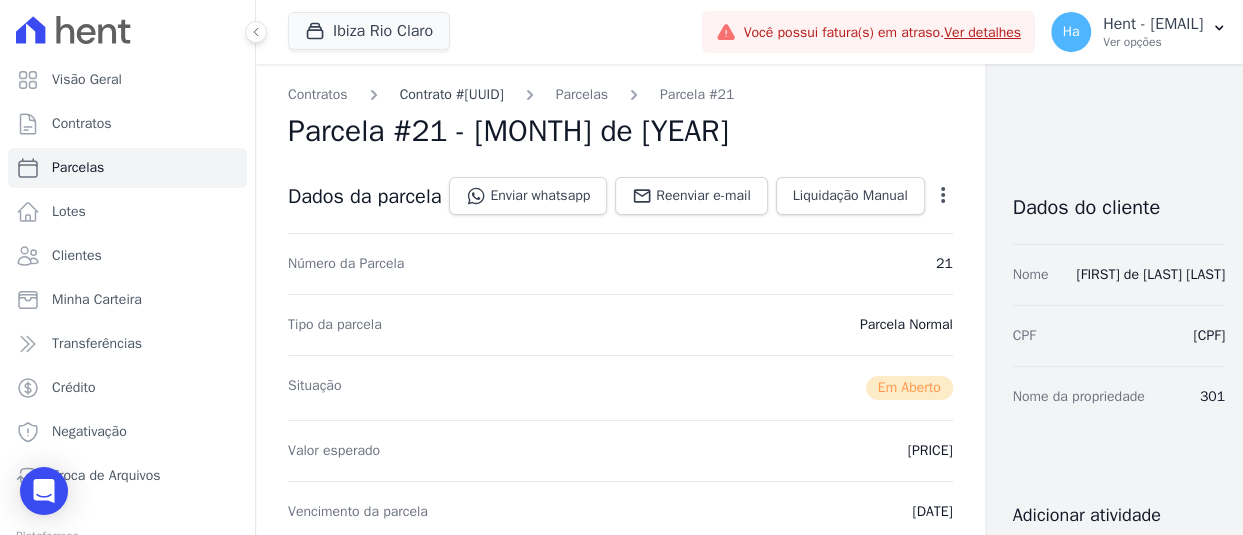 click on "Contrato
#530cc39b" at bounding box center (452, 94) 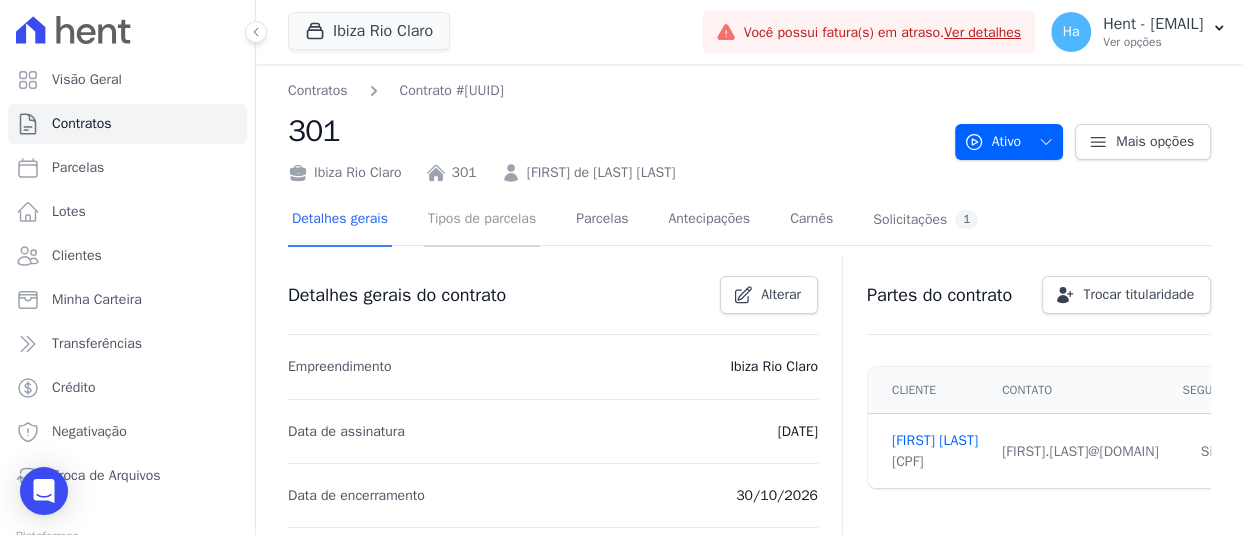 click on "Tipos de parcelas" at bounding box center [482, 220] 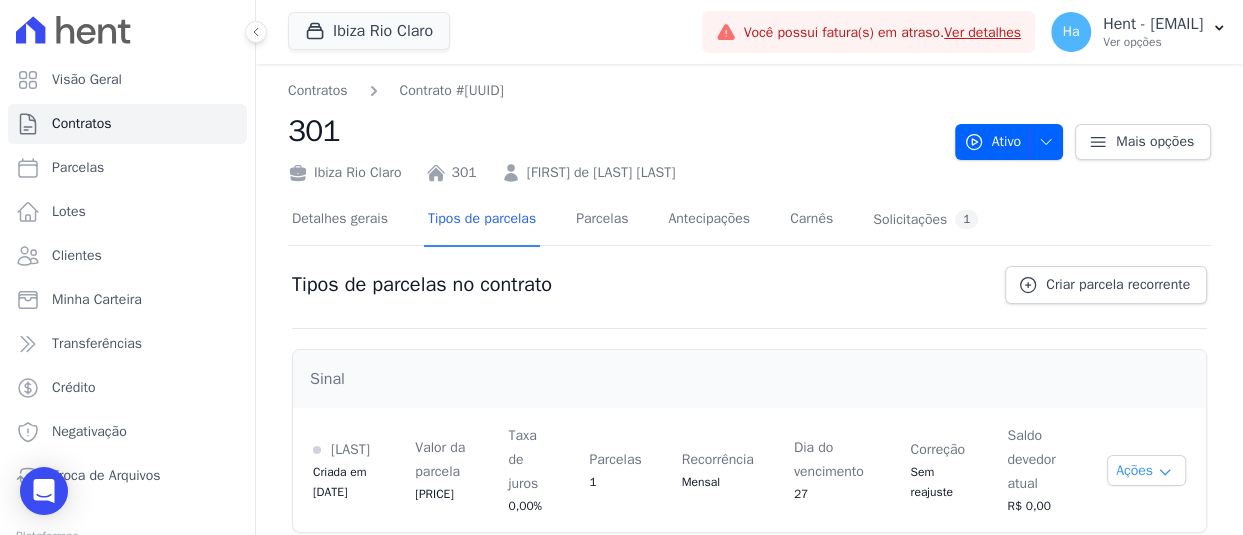 click on "Ações" at bounding box center [1146, 470] 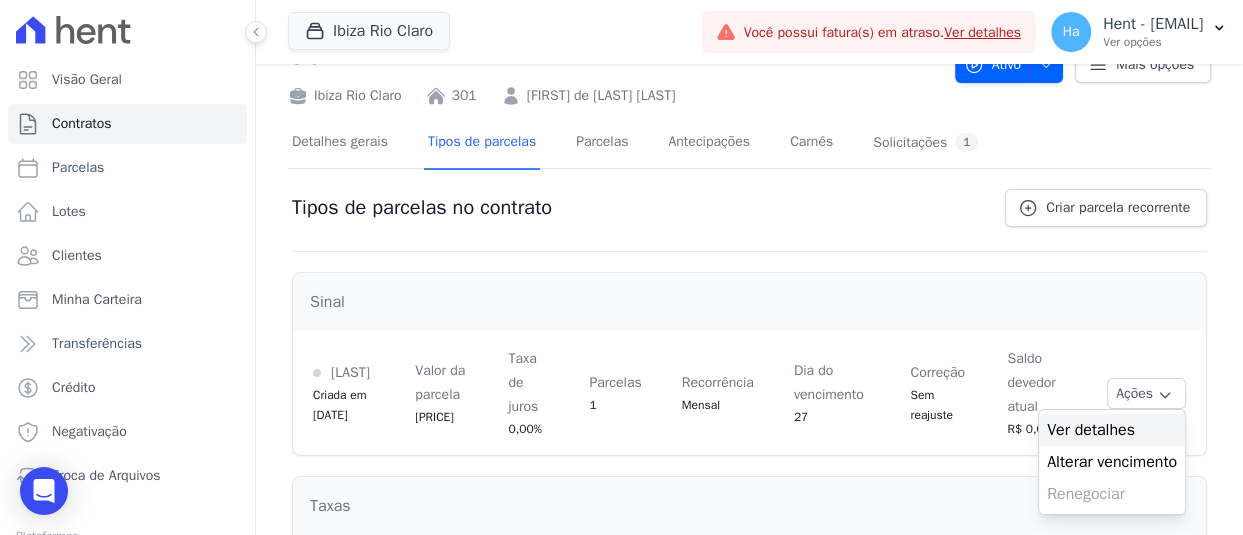 scroll, scrollTop: 100, scrollLeft: 0, axis: vertical 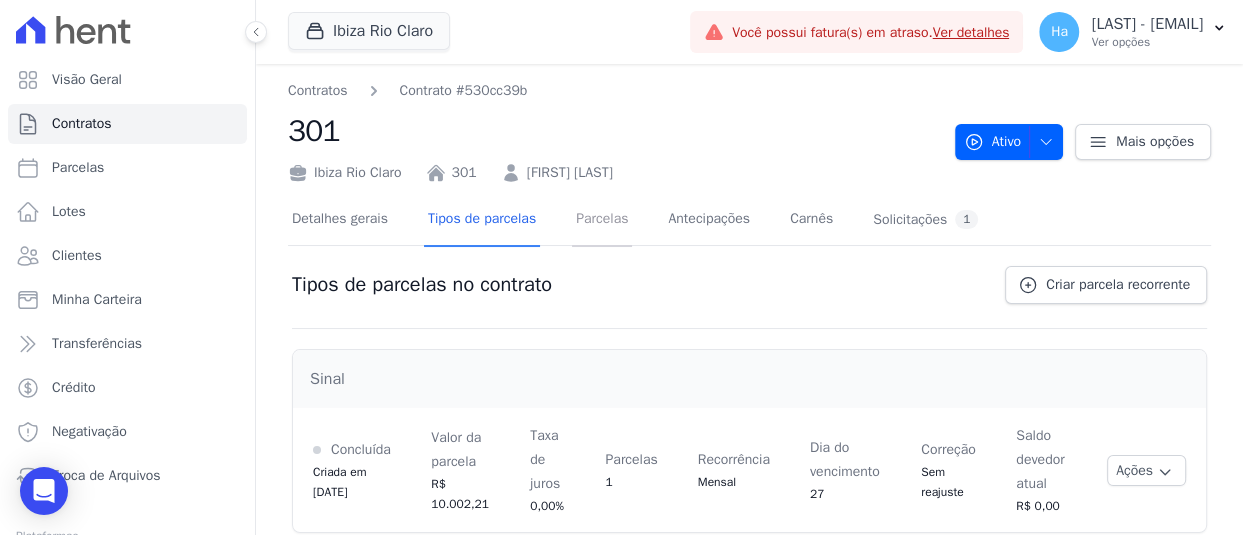 click on "Parcelas" at bounding box center (602, 220) 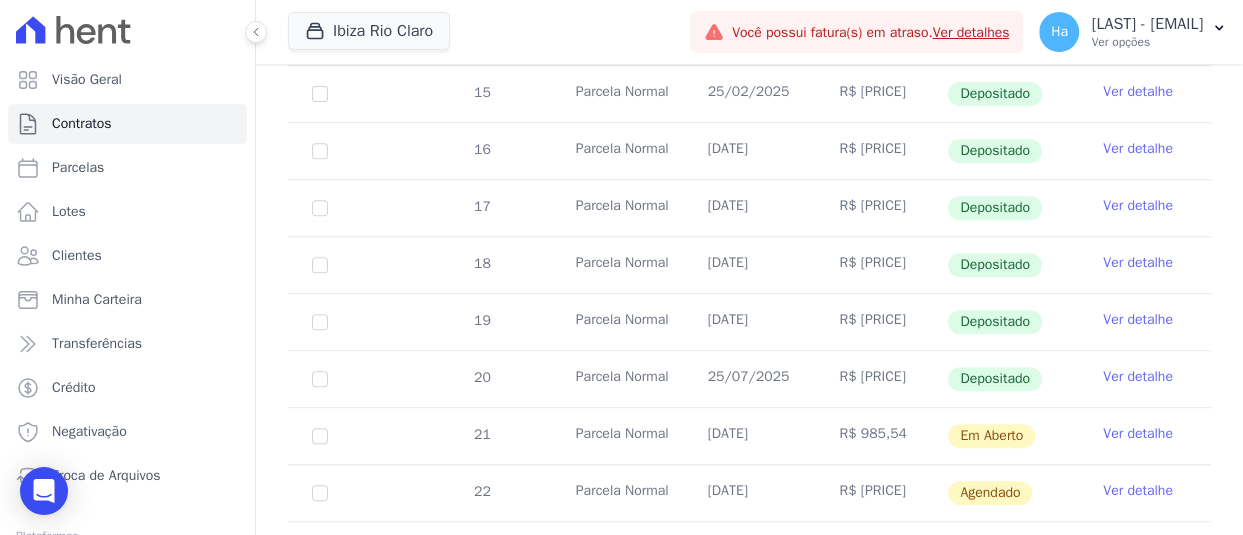scroll, scrollTop: 784, scrollLeft: 0, axis: vertical 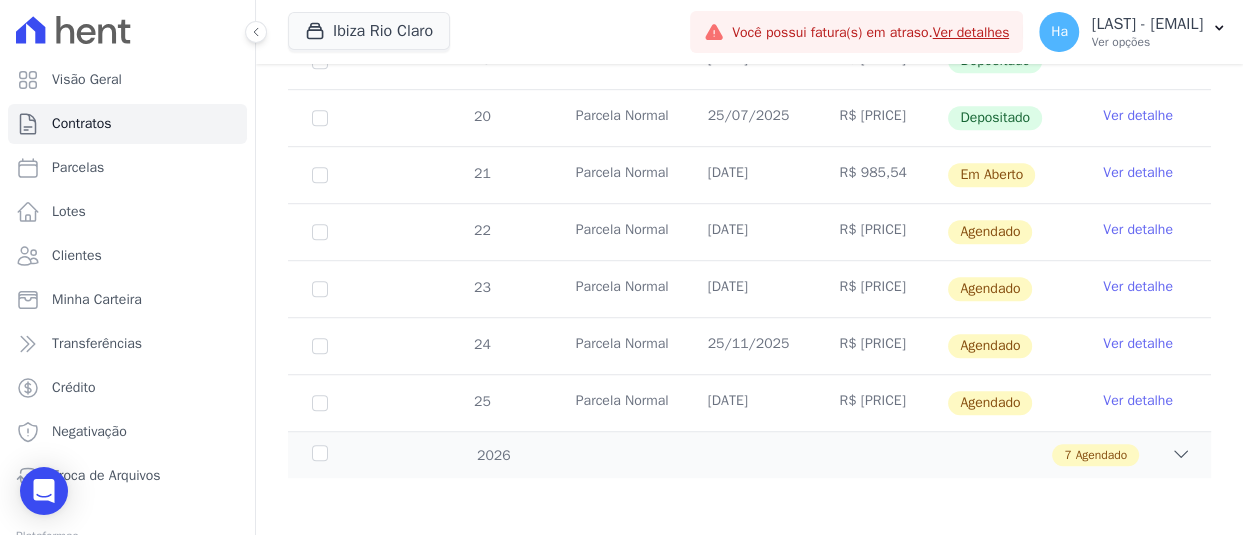click on "Ver detalhe" at bounding box center (1138, 173) 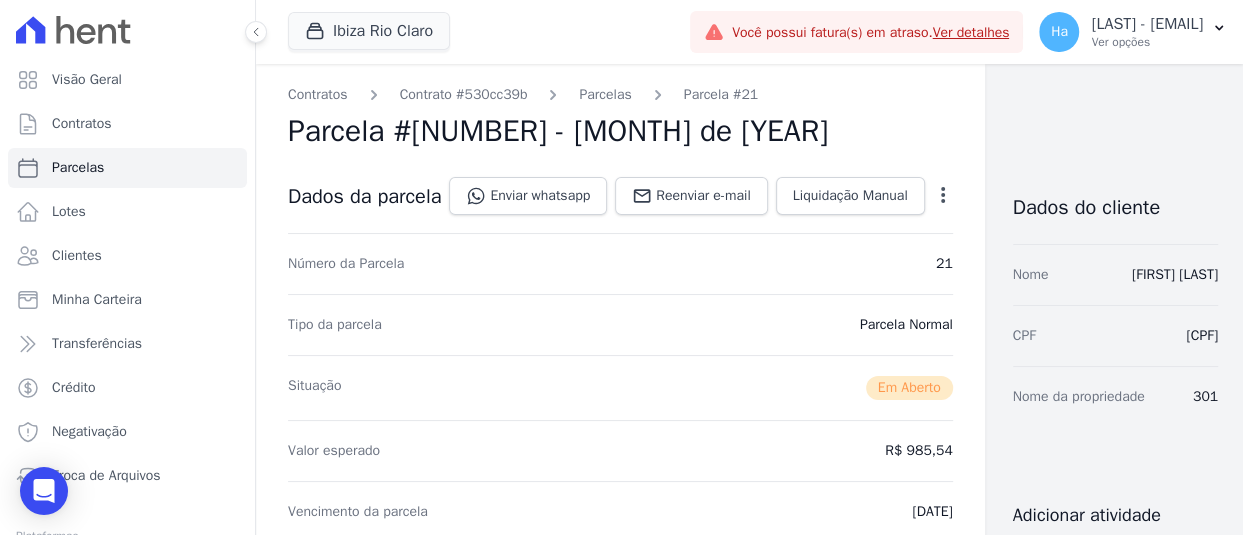 click on "Contratos
Contrato
#530cc39b
Parcelas
Parcela
#21
Parcela #21 - Agosto de 2025
Dados da parcela
Enviar whatsapp
Registrar envio de WhatsApp
Caso o envio da mensagem via WhatsApp tenha sido bem-sucedido, registre esta atividade.
Escreva uma nota" at bounding box center [620, 1240] 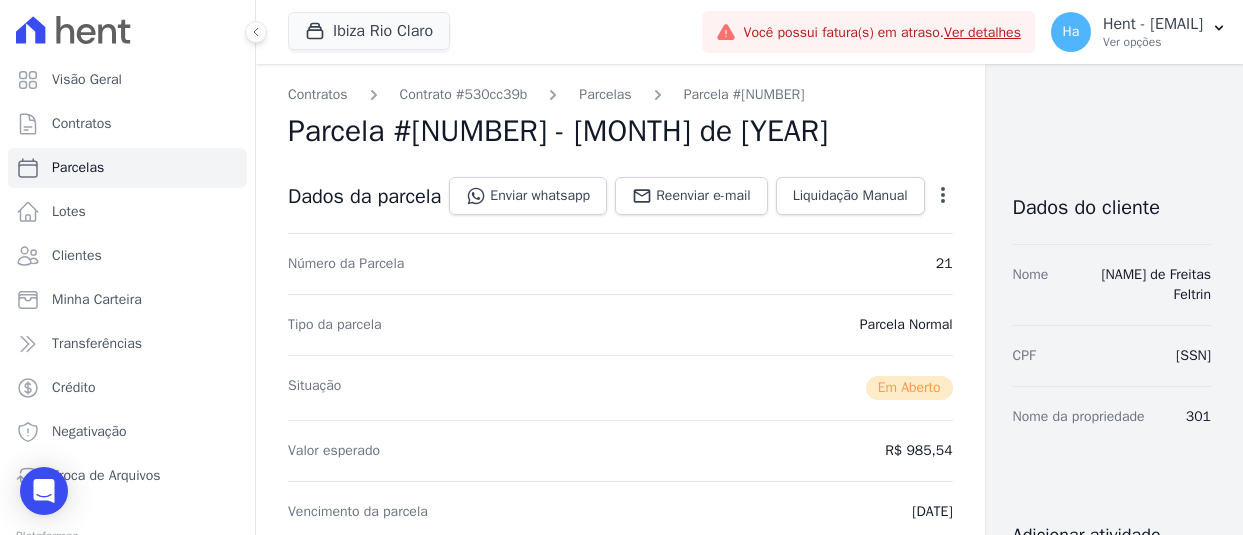 scroll, scrollTop: 0, scrollLeft: 0, axis: both 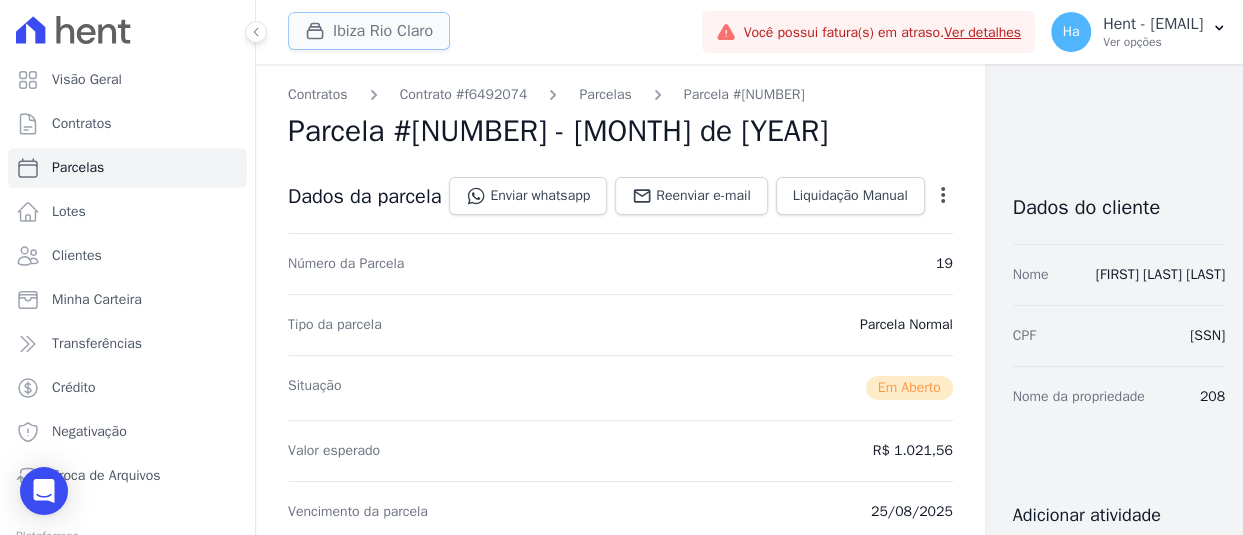 click on "Ibiza Rio Claro" at bounding box center (369, 31) 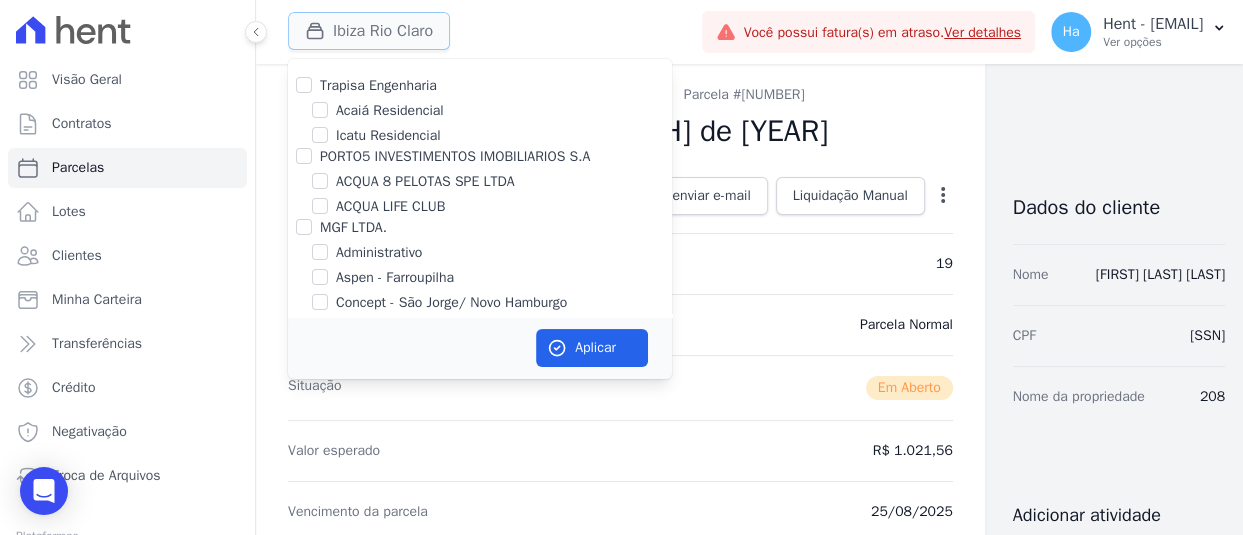 type 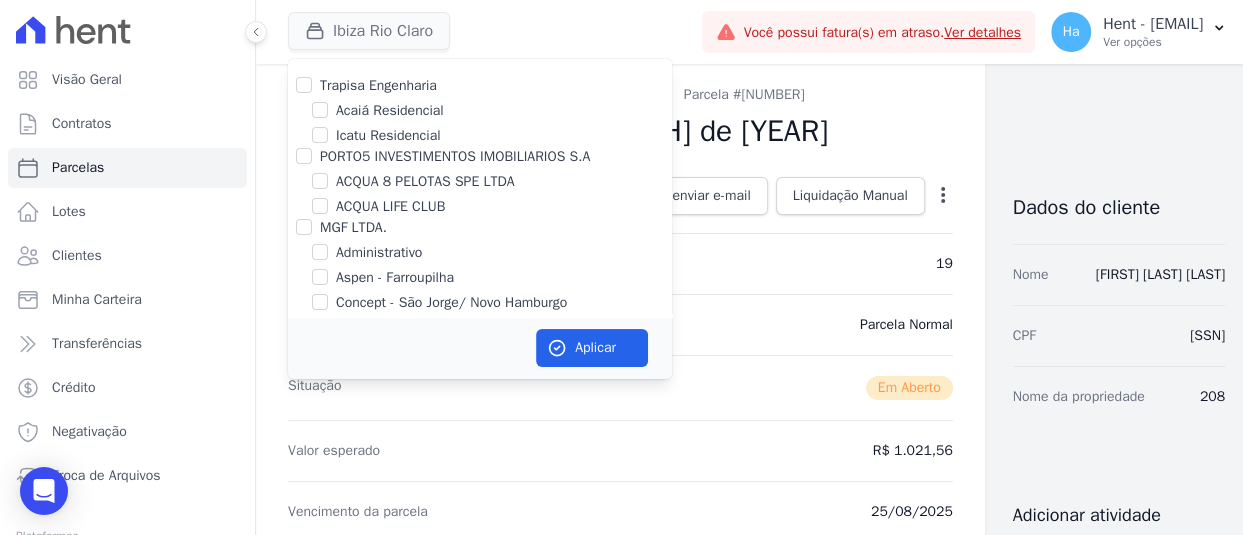 scroll, scrollTop: 4221, scrollLeft: 0, axis: vertical 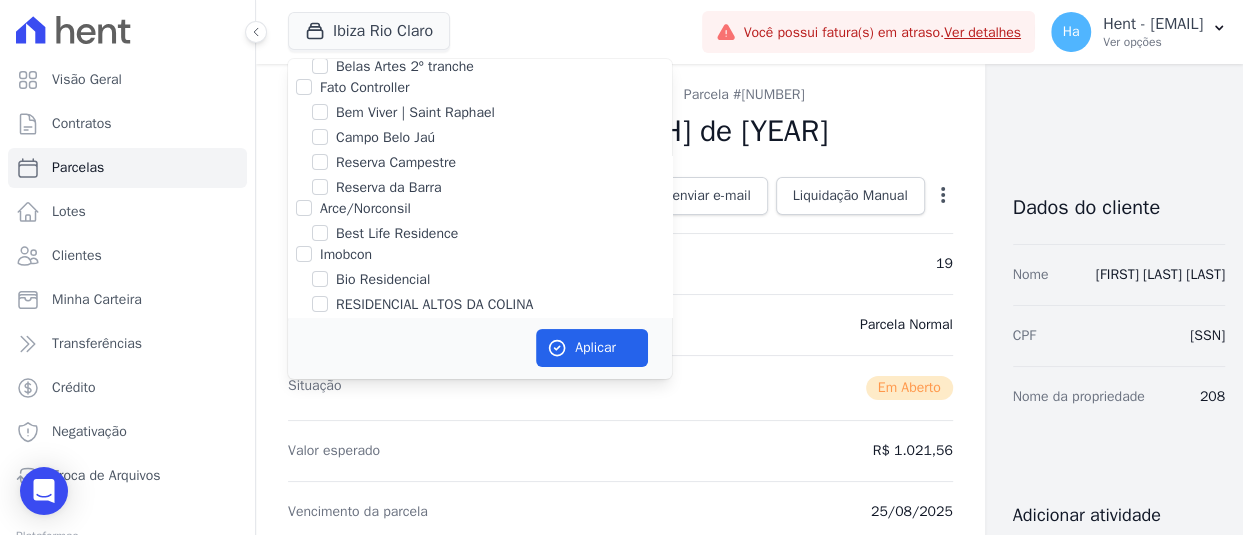 click on "Belas Artes" at bounding box center (320, 41) 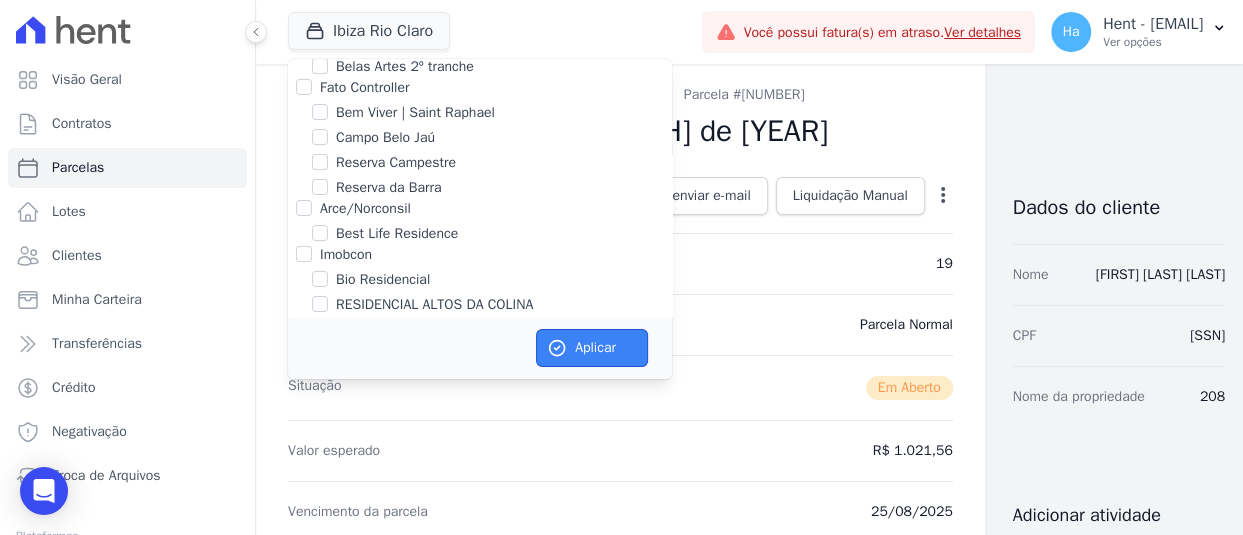 click on "Aplicar" at bounding box center (592, 348) 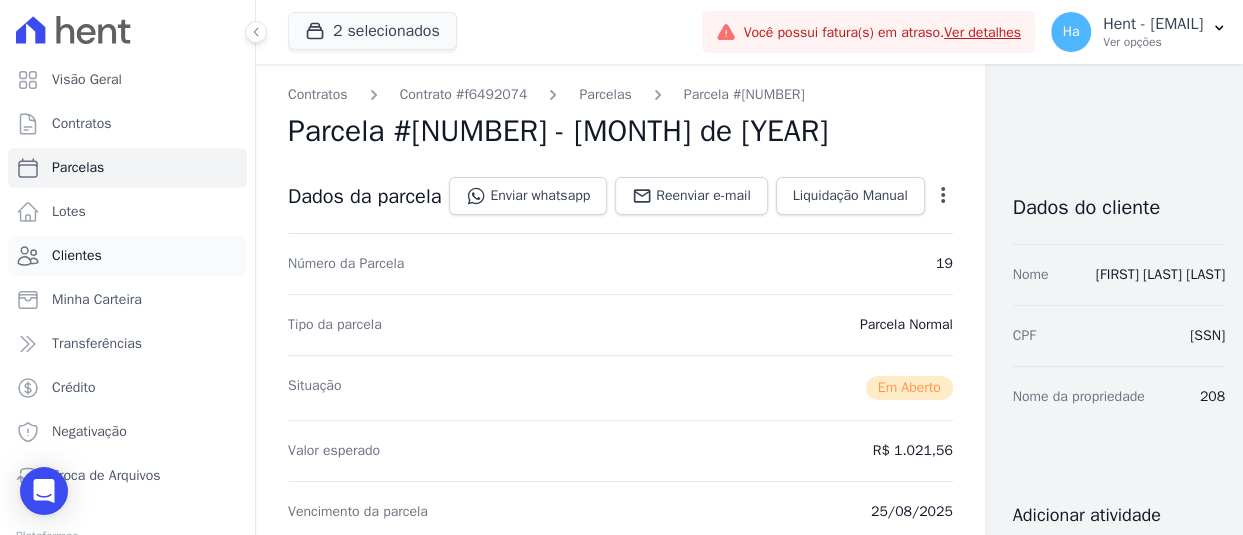 click on "Clientes" at bounding box center [77, 256] 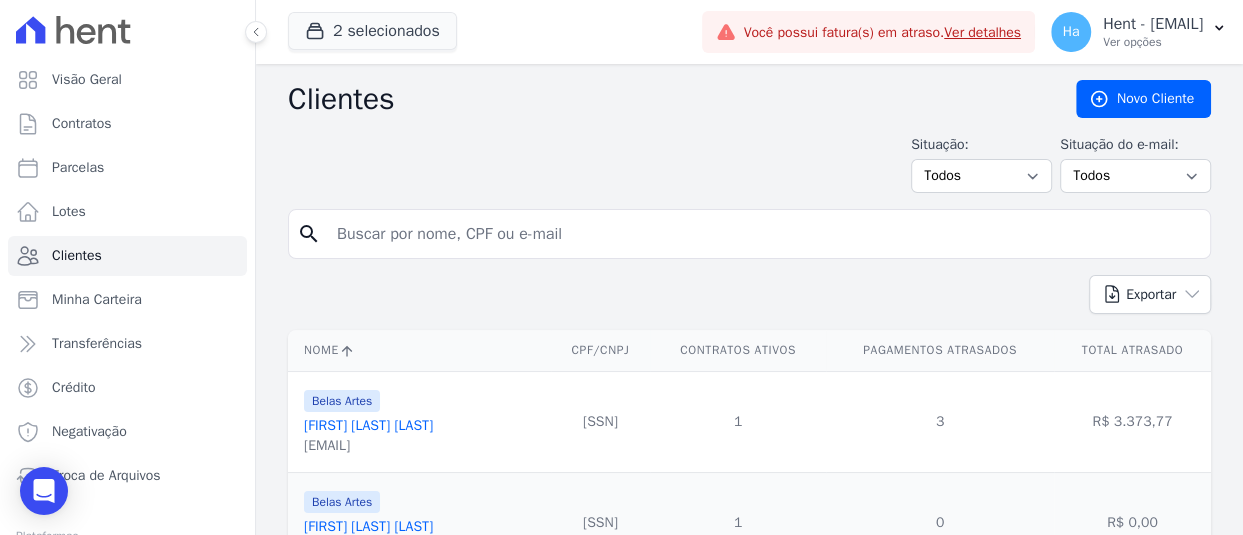 click at bounding box center [763, 234] 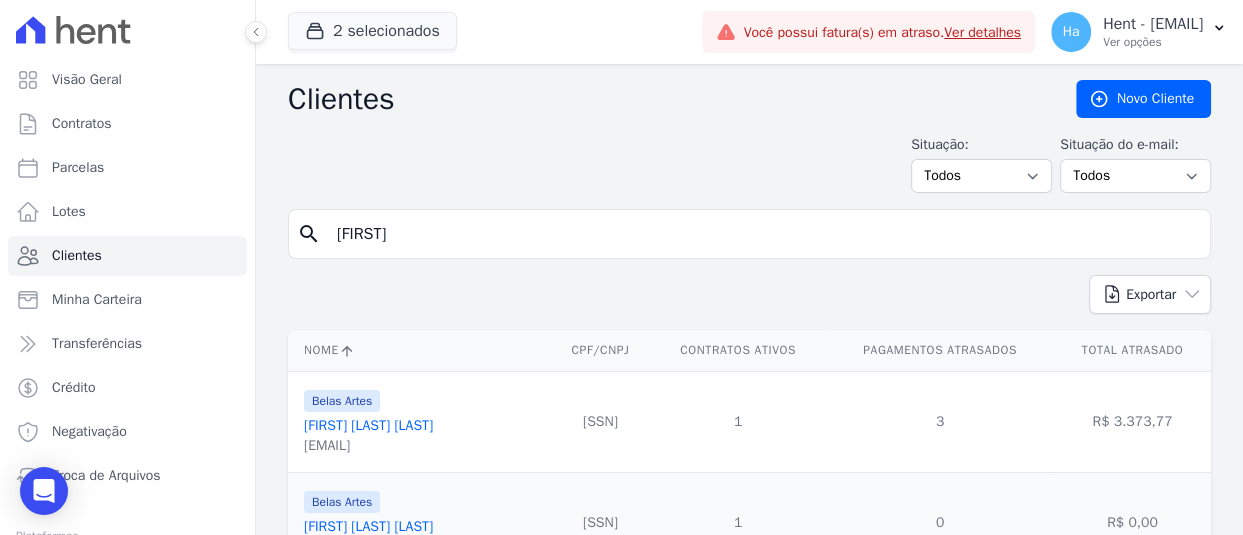 type on "Andrieli" 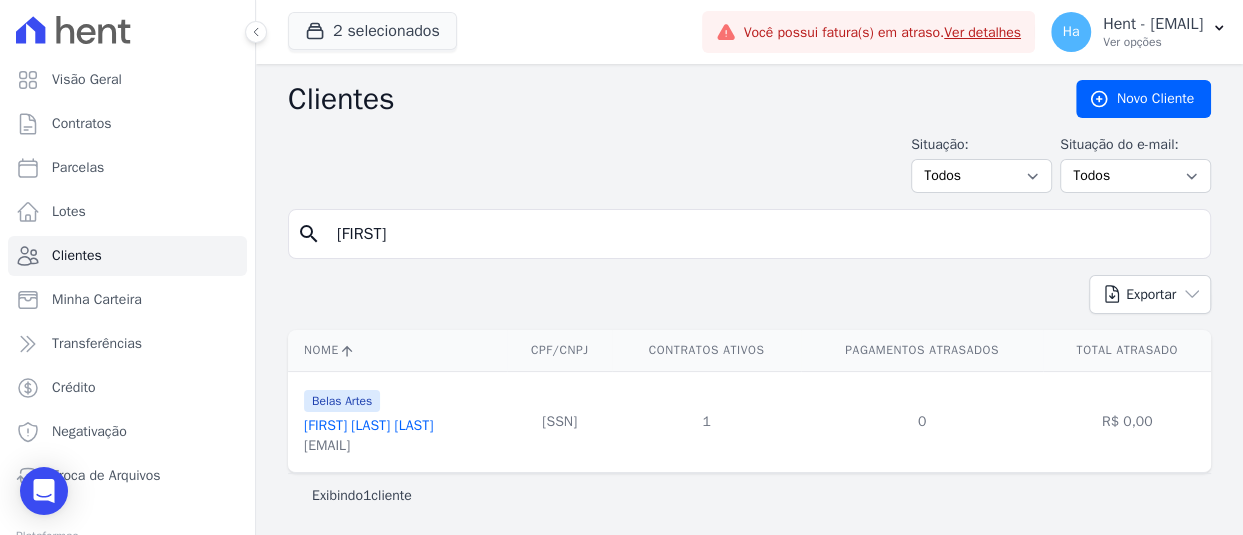 click on "Andrieli Dos Anjos Silva" at bounding box center (368, 425) 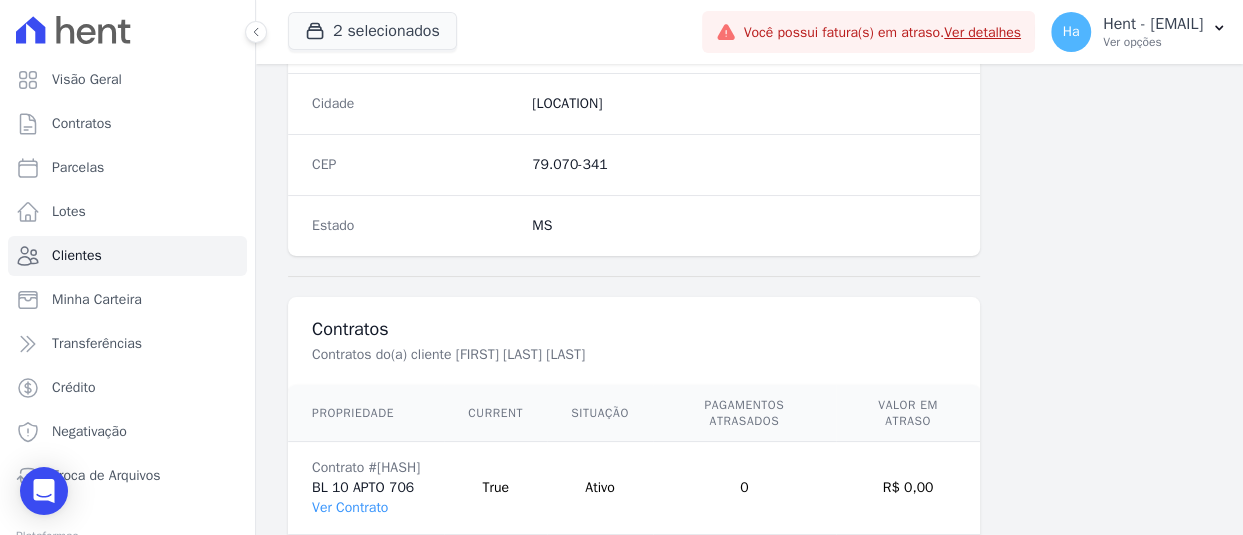 scroll, scrollTop: 1349, scrollLeft: 0, axis: vertical 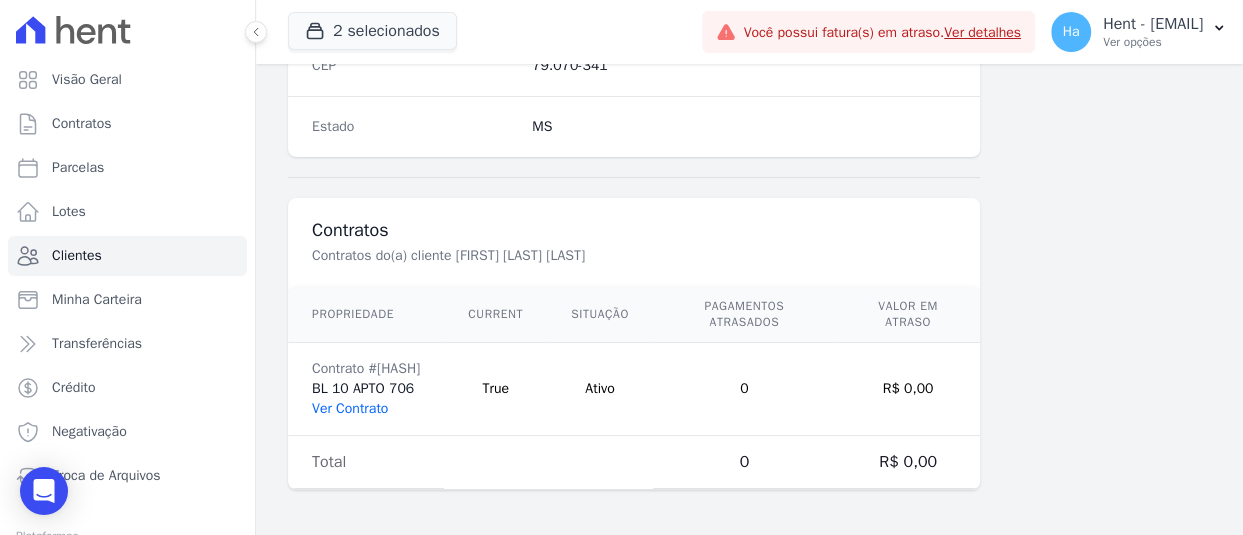 click on "Ver Contrato" at bounding box center (350, 408) 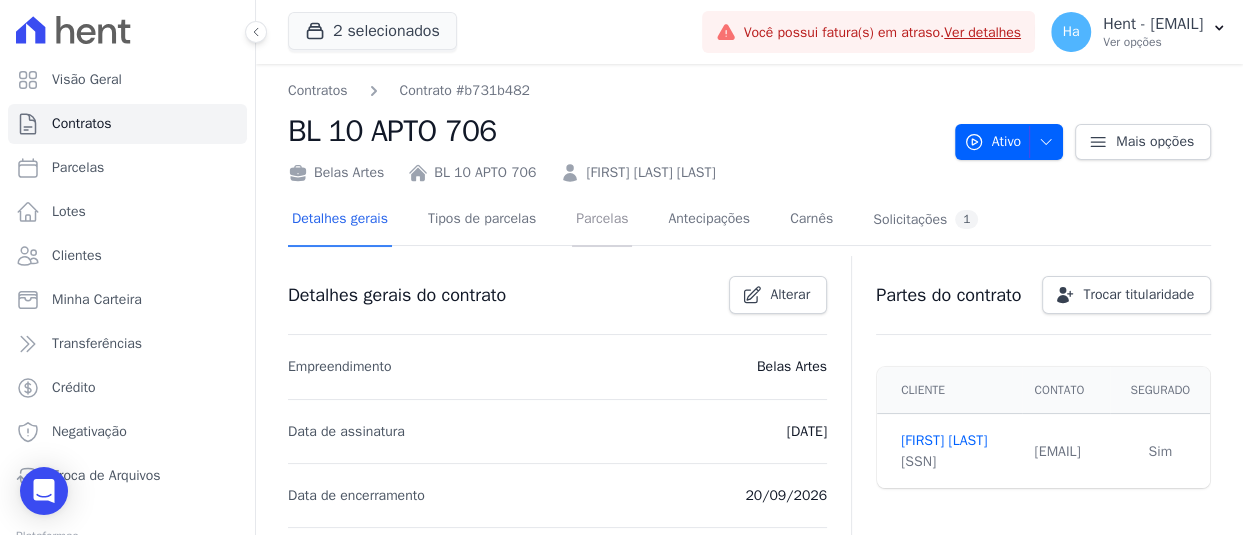 click on "Parcelas" at bounding box center [602, 220] 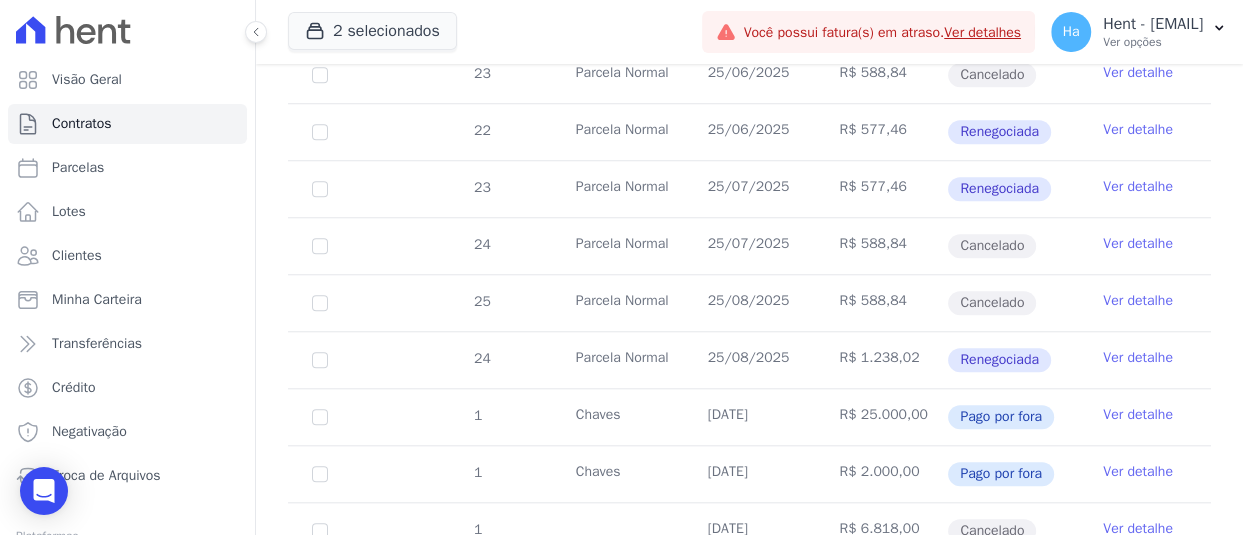 scroll, scrollTop: 1100, scrollLeft: 0, axis: vertical 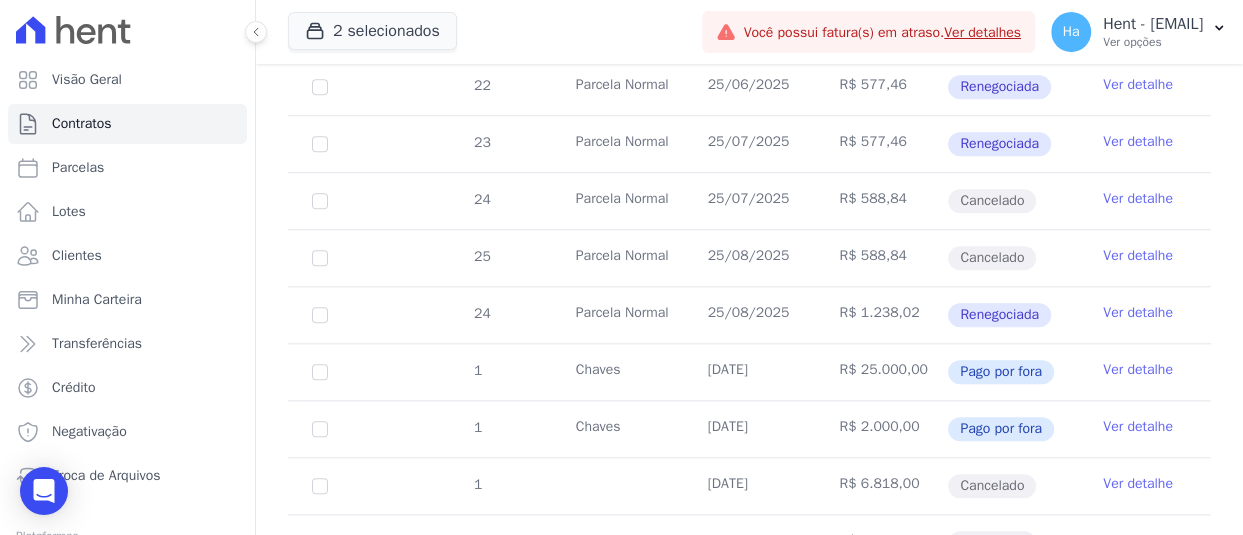 click on "Ver detalhe" at bounding box center (1138, 256) 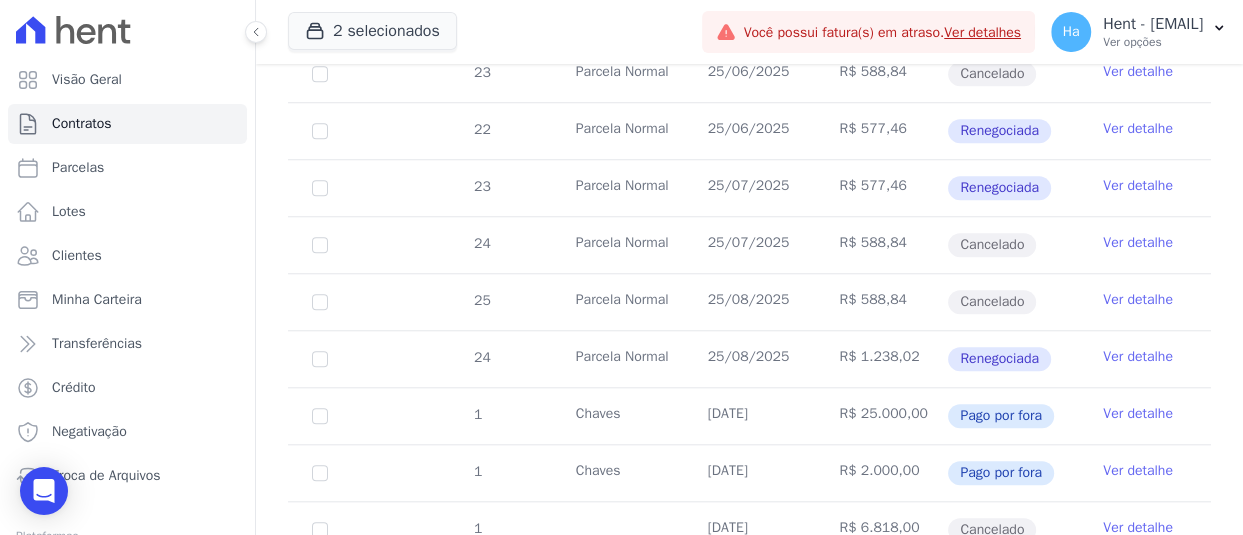 scroll, scrollTop: 1100, scrollLeft: 0, axis: vertical 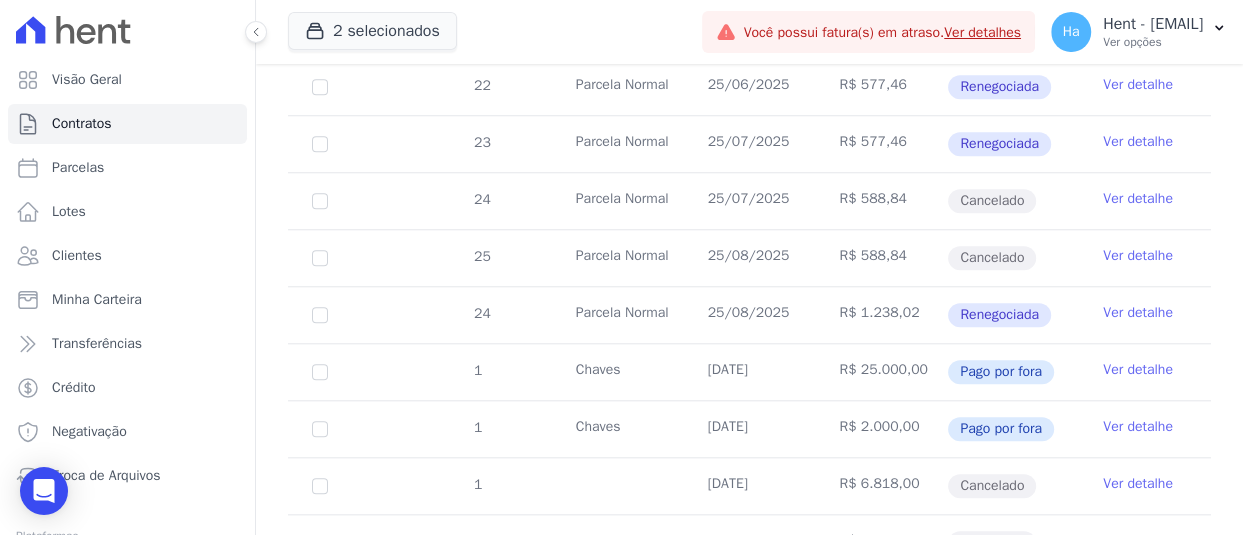 click on "Ver detalhe" at bounding box center (1138, 313) 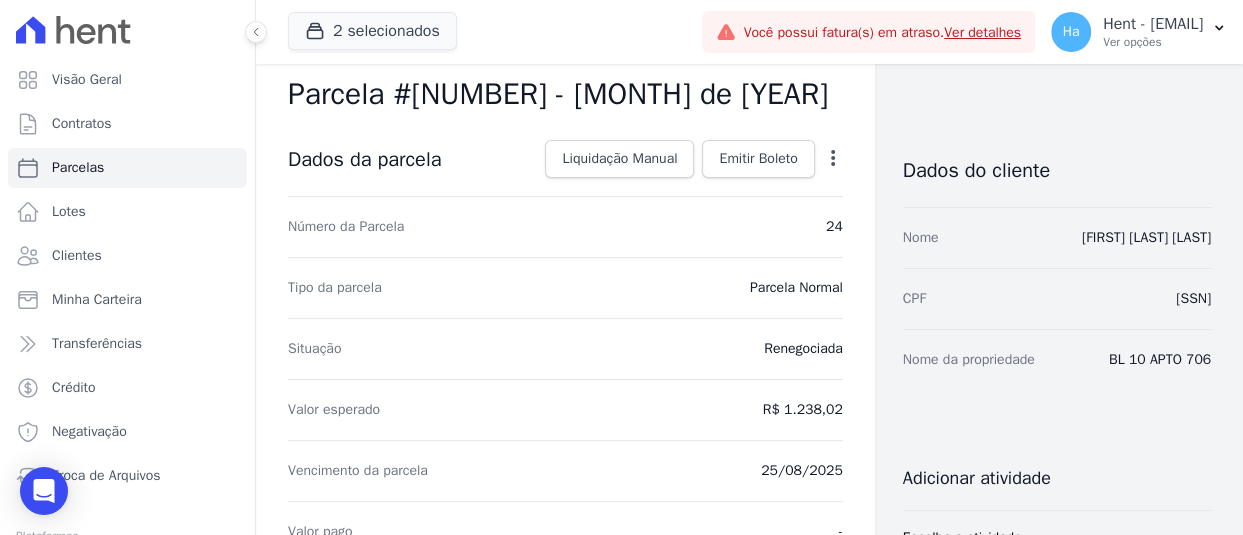 scroll, scrollTop: 100, scrollLeft: 0, axis: vertical 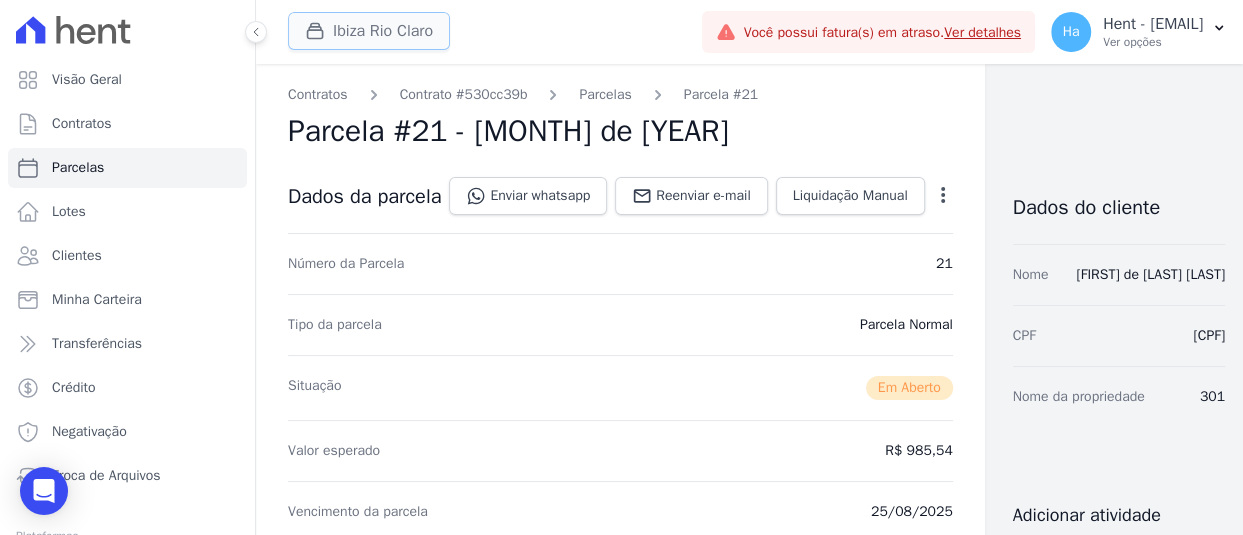 click on "Ibiza Rio Claro" at bounding box center (369, 31) 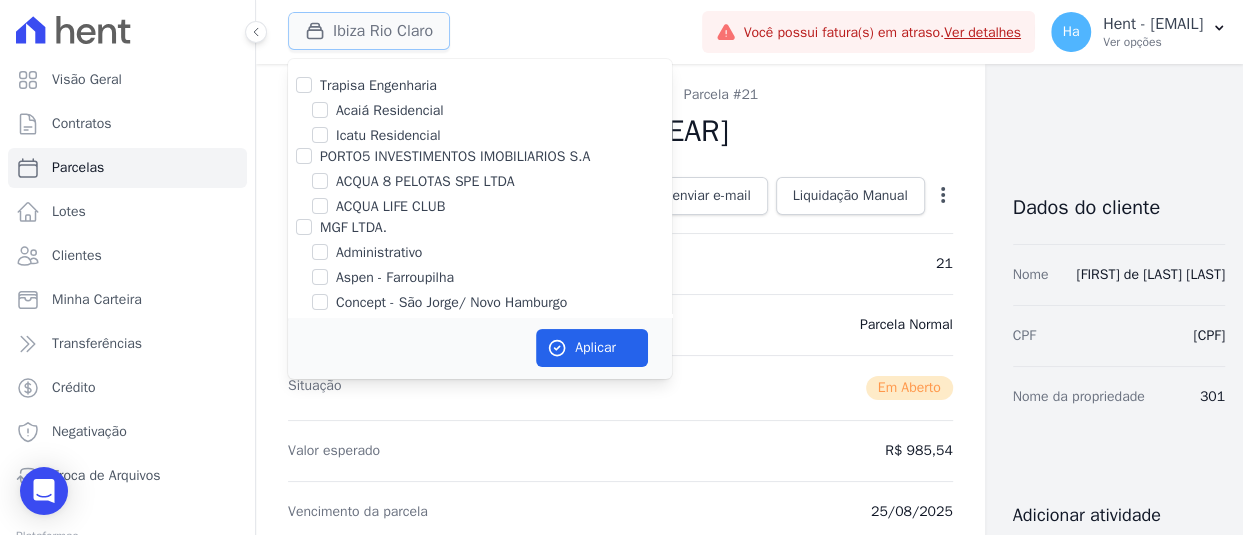type 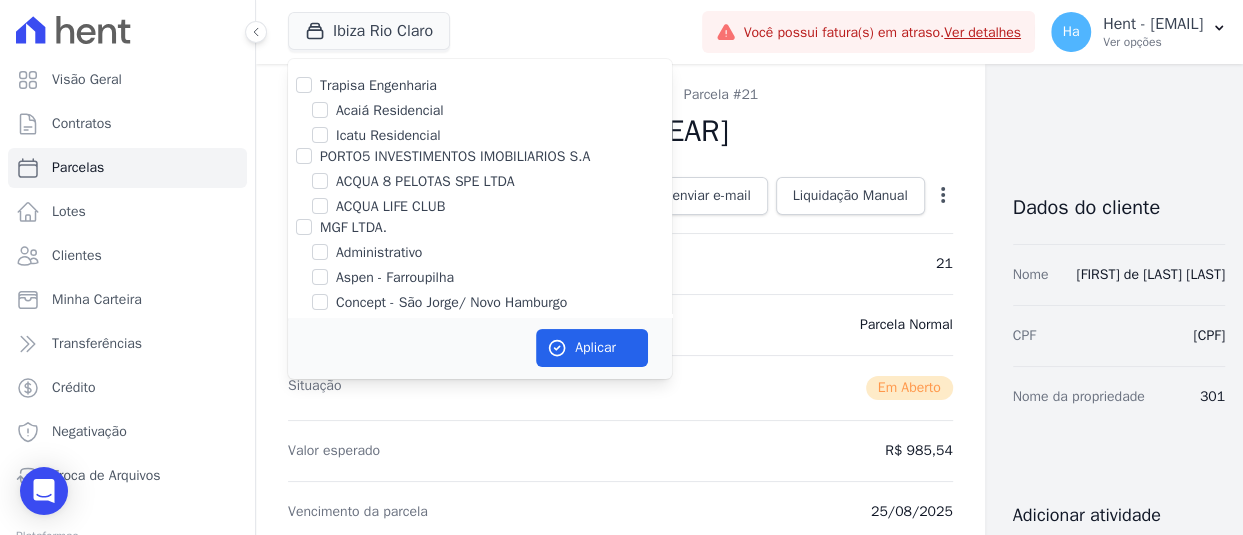 scroll, scrollTop: 7503, scrollLeft: 0, axis: vertical 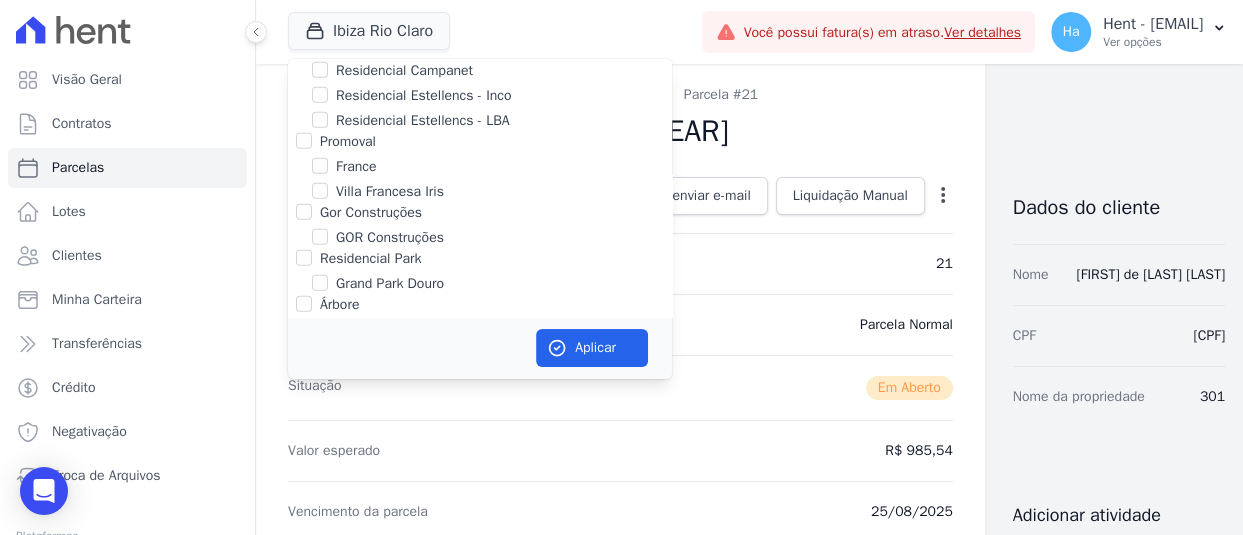 click on "Ibiza Rio Claro" at bounding box center (320, -1) 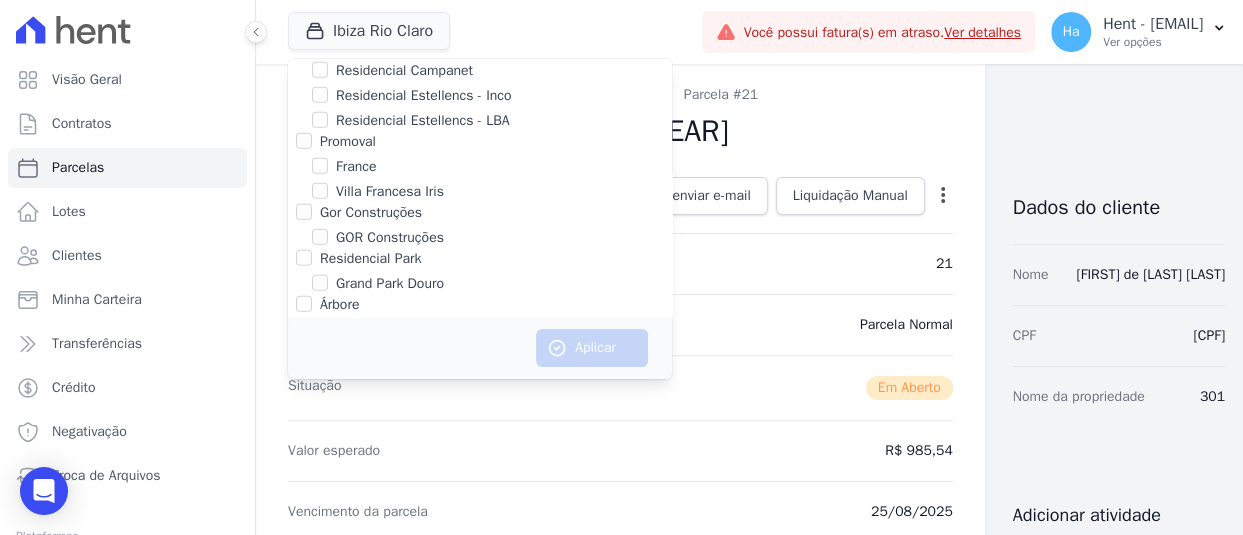 scroll, scrollTop: 6914, scrollLeft: 0, axis: vertical 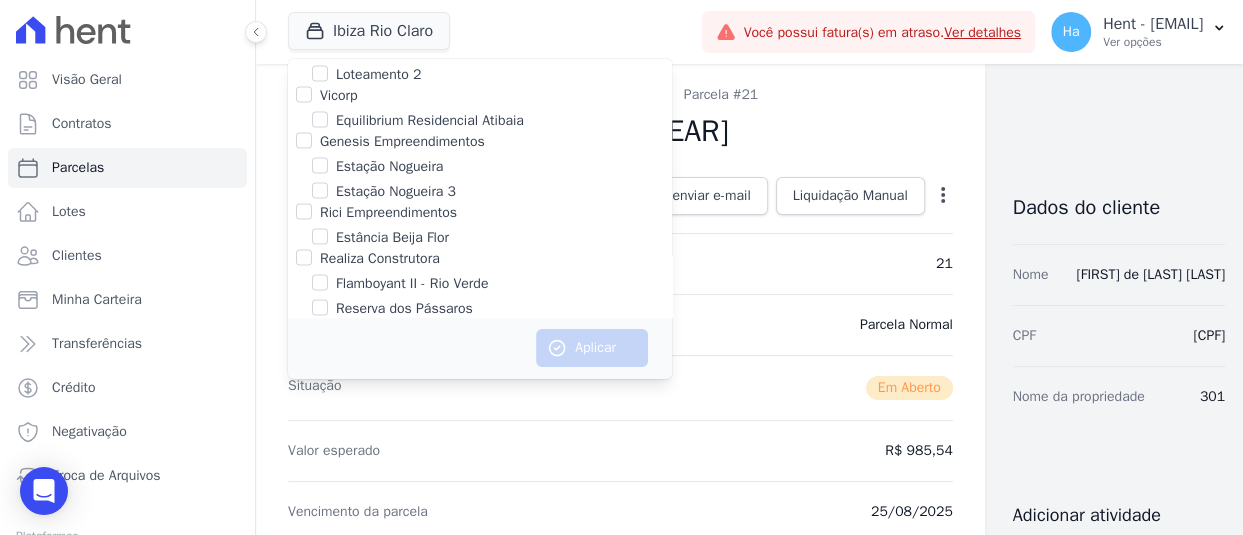 click on "E-Arke (teste)" at bounding box center (304, -1) 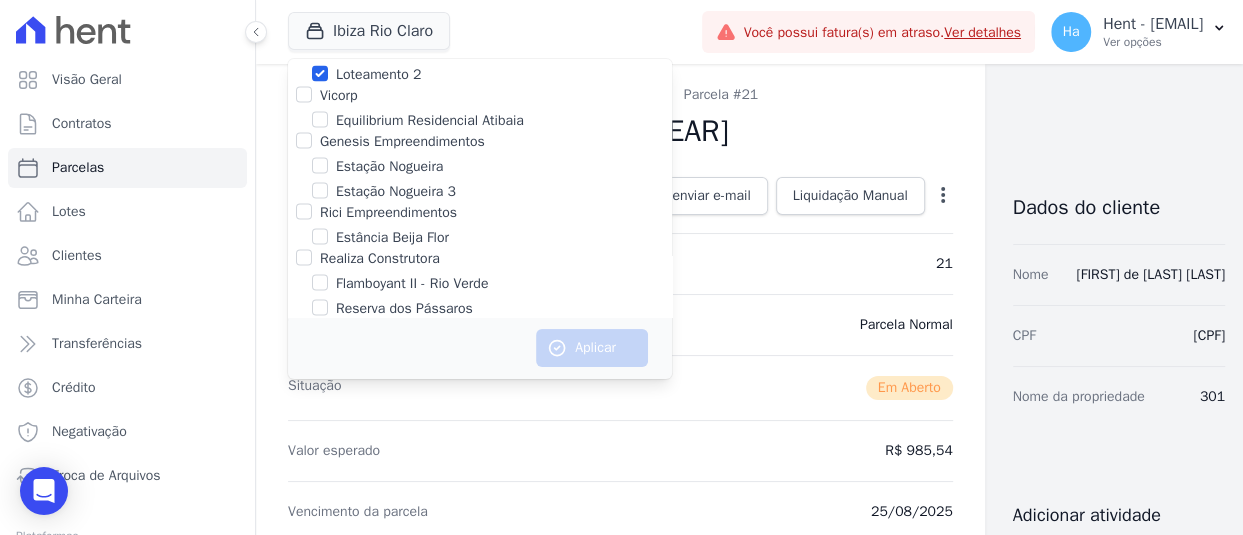 checkbox on "true" 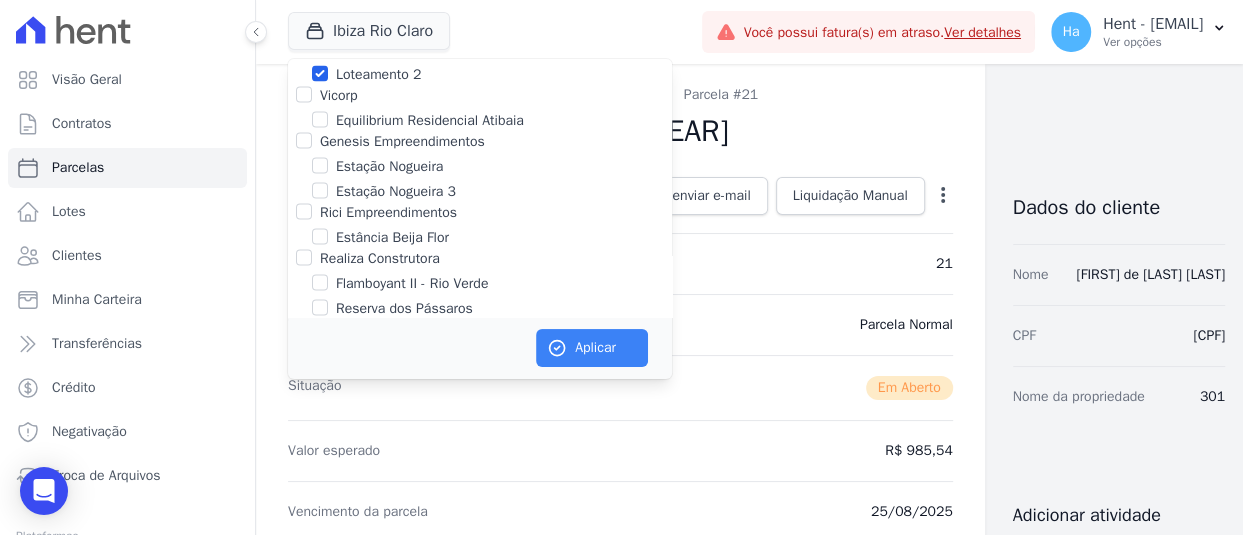 checkbox on "true" 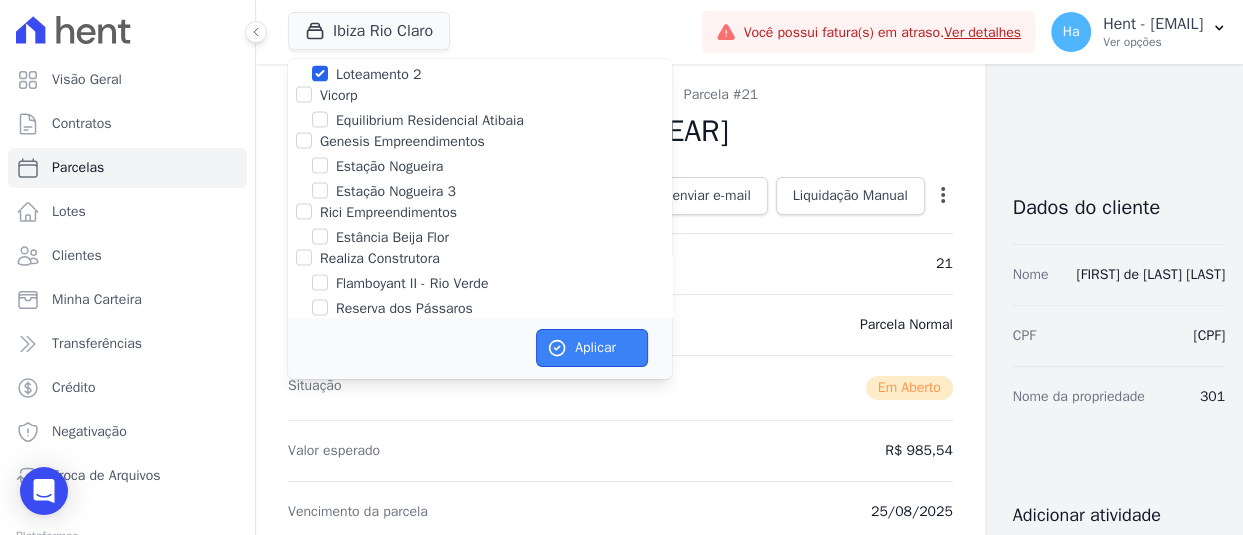 click on "Aplicar" at bounding box center [592, 348] 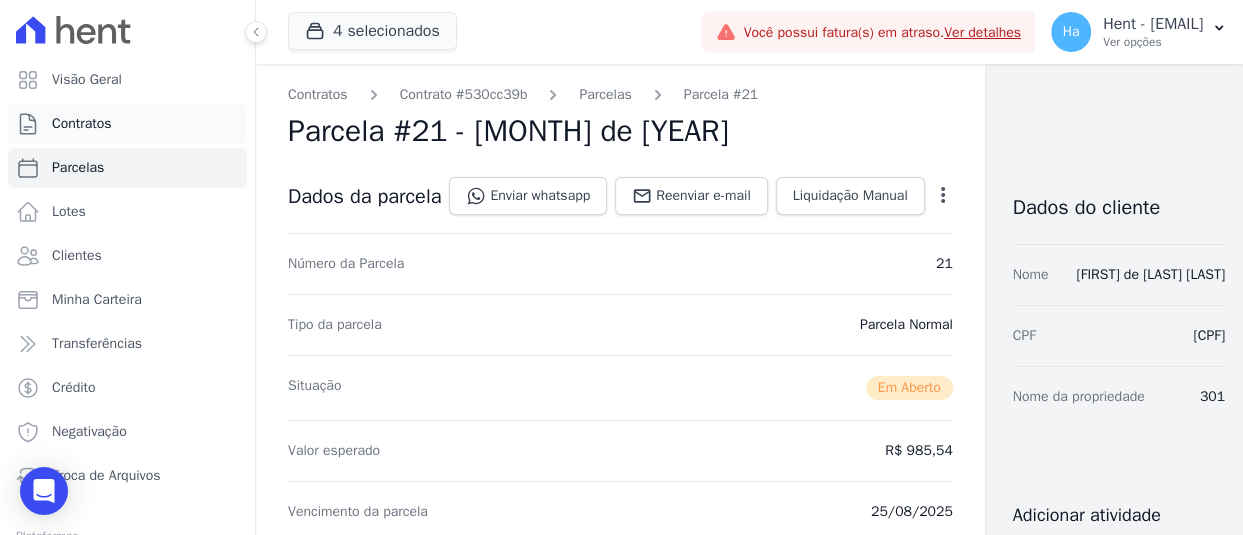 click on "Contratos" at bounding box center (127, 124) 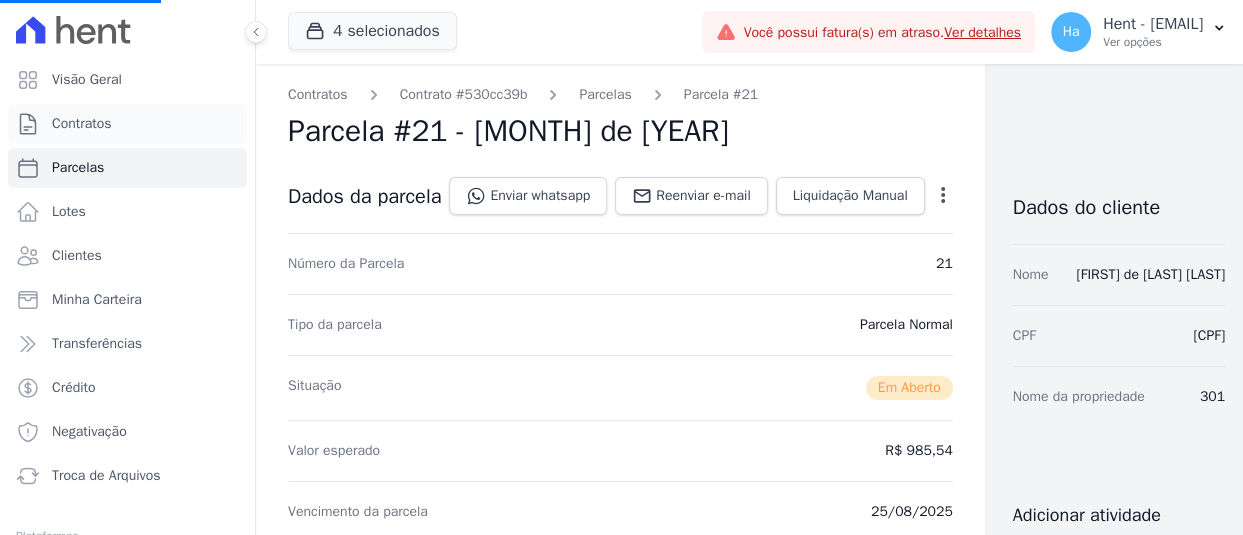 click on "Contratos" at bounding box center [82, 124] 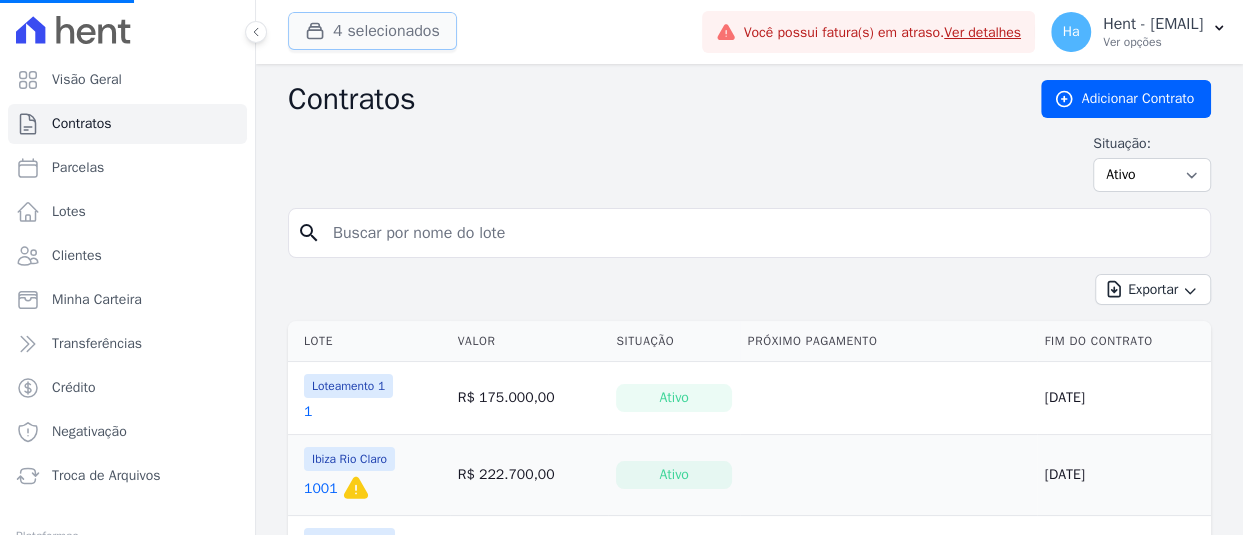 click on "4 selecionados" at bounding box center [372, 31] 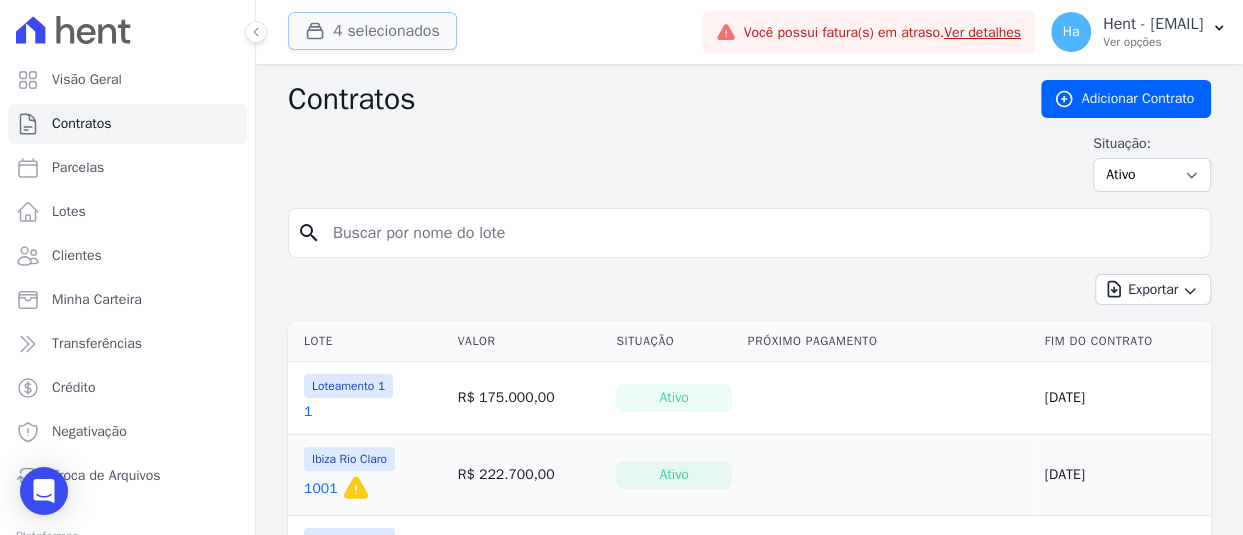 click on "4 selecionados" at bounding box center (372, 31) 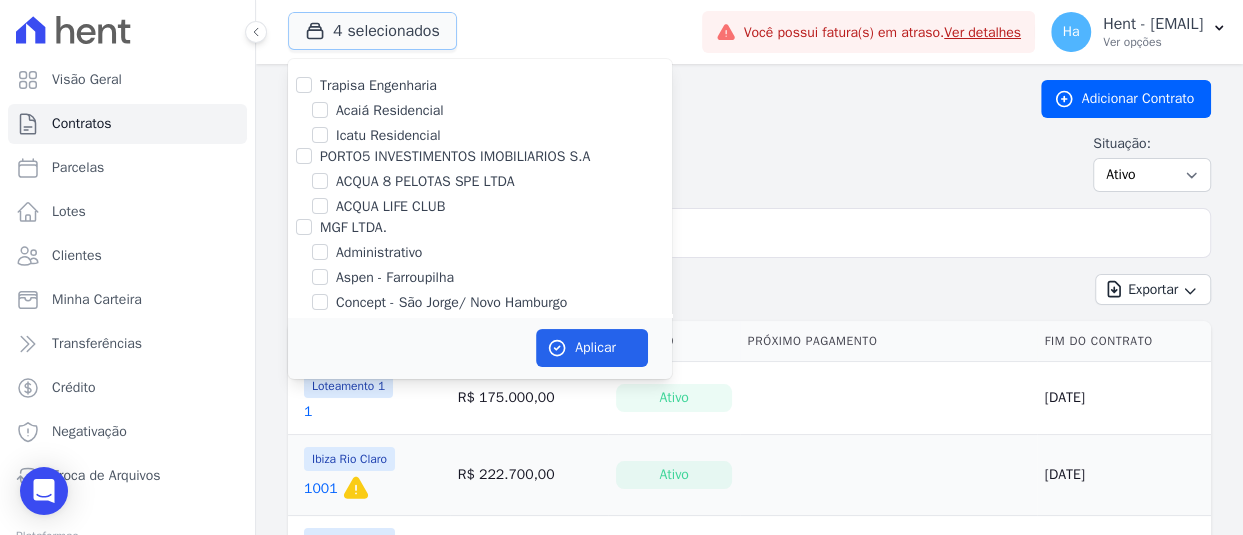 type 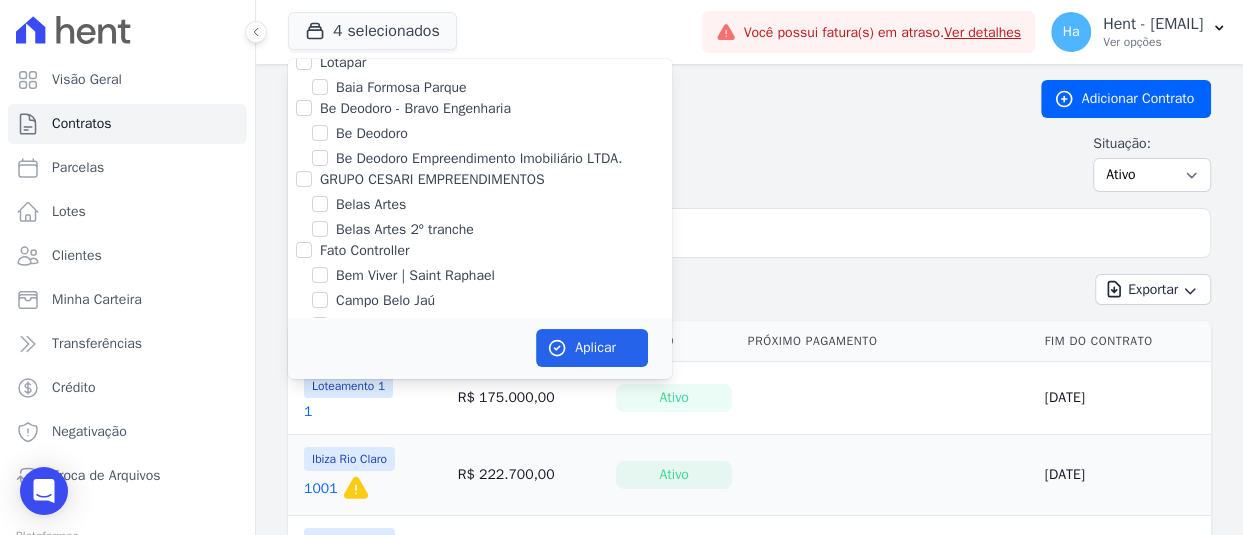 scroll, scrollTop: 7503, scrollLeft: 0, axis: vertical 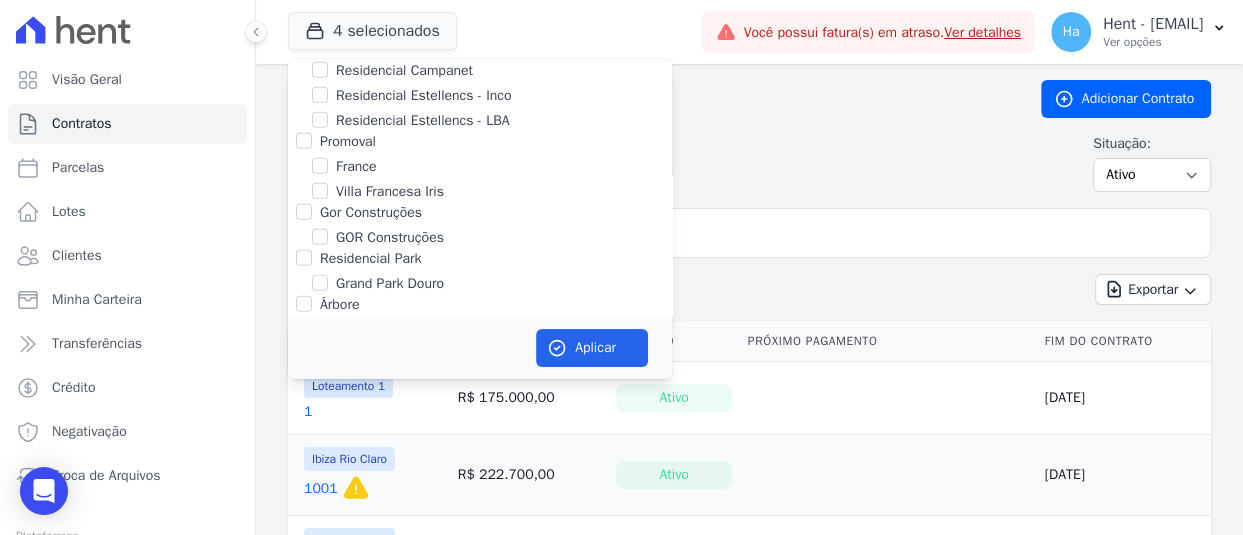 click on "Ibiza Rio Claro" at bounding box center [320, -1] 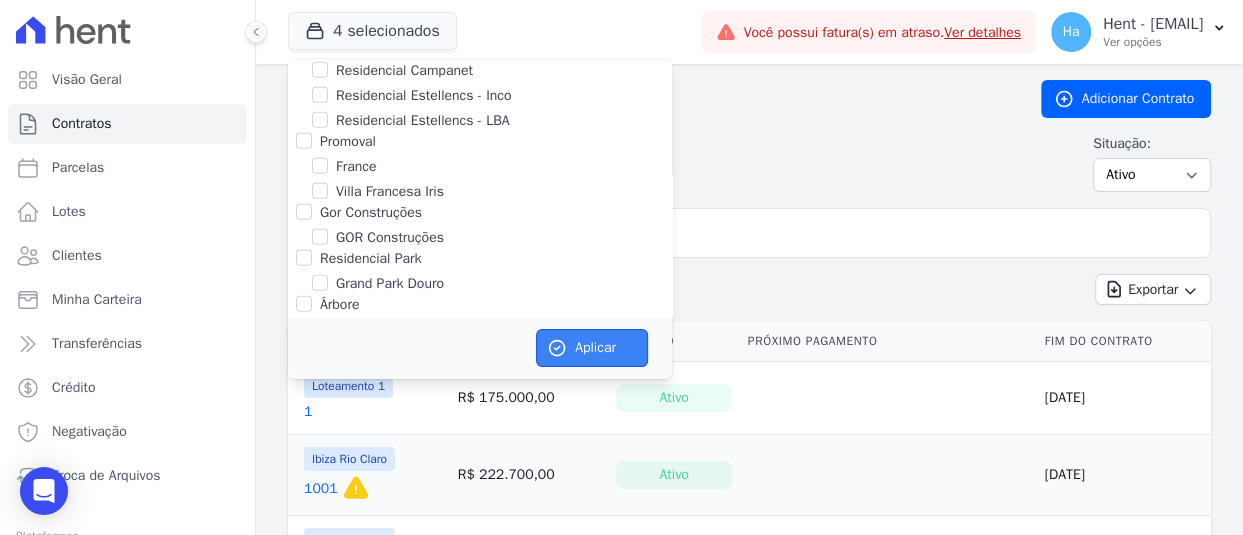 click on "Aplicar" at bounding box center (592, 348) 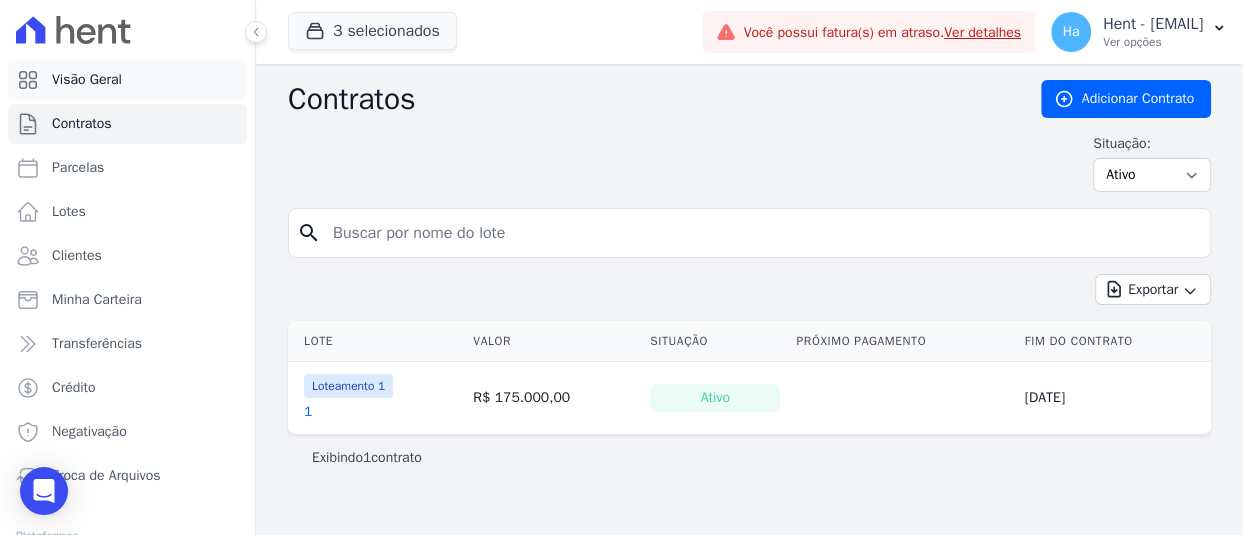 click on "Visão Geral" at bounding box center (87, 80) 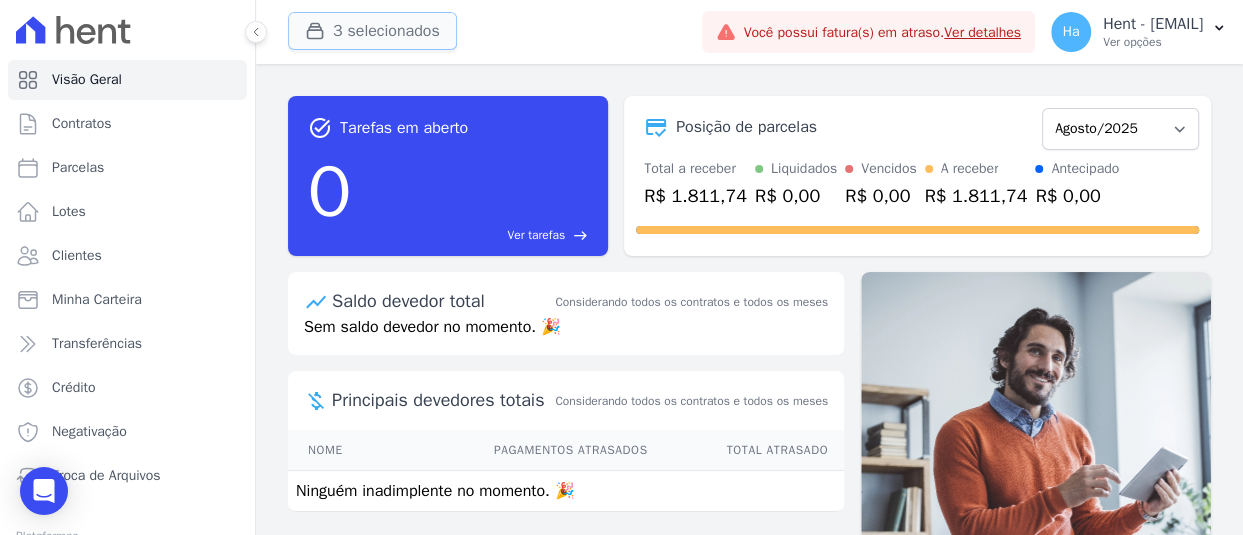 click on "3 selecionados" at bounding box center [372, 31] 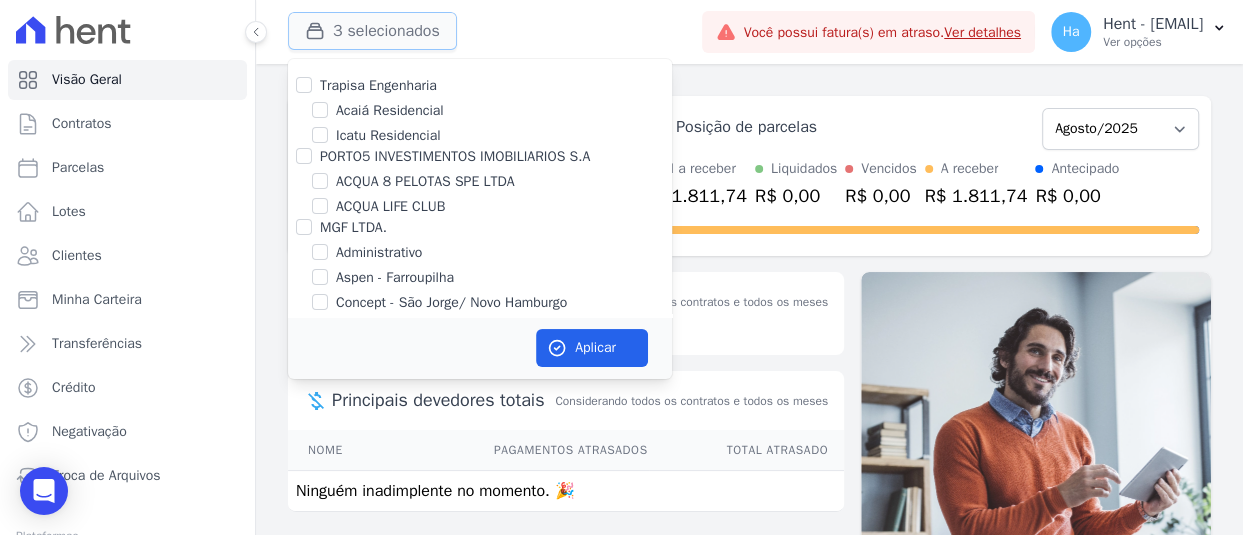 type 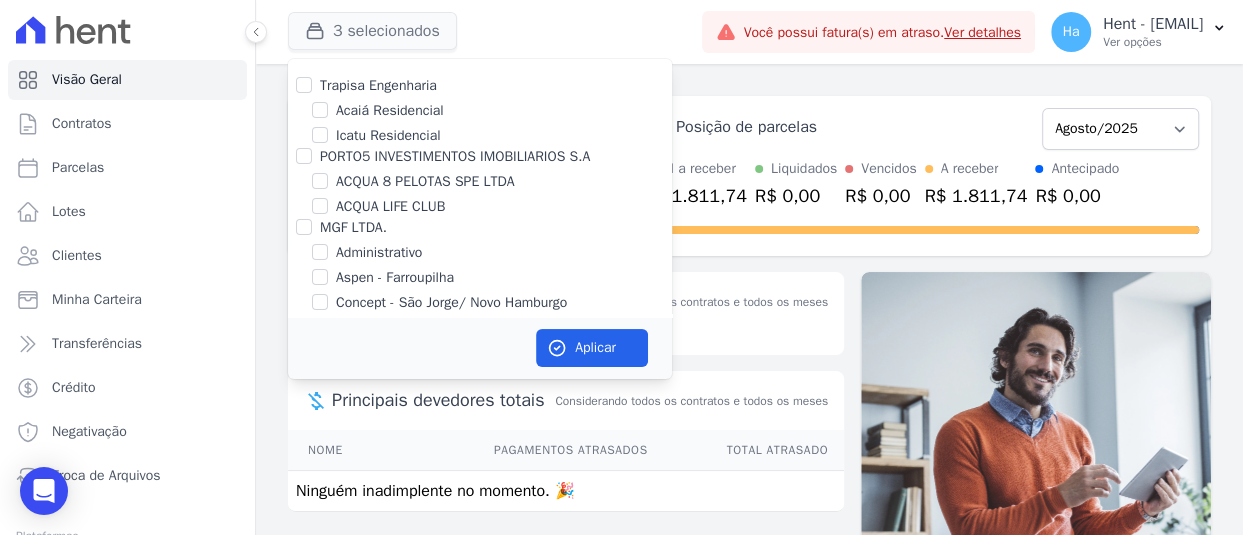 scroll, scrollTop: 6914, scrollLeft: 0, axis: vertical 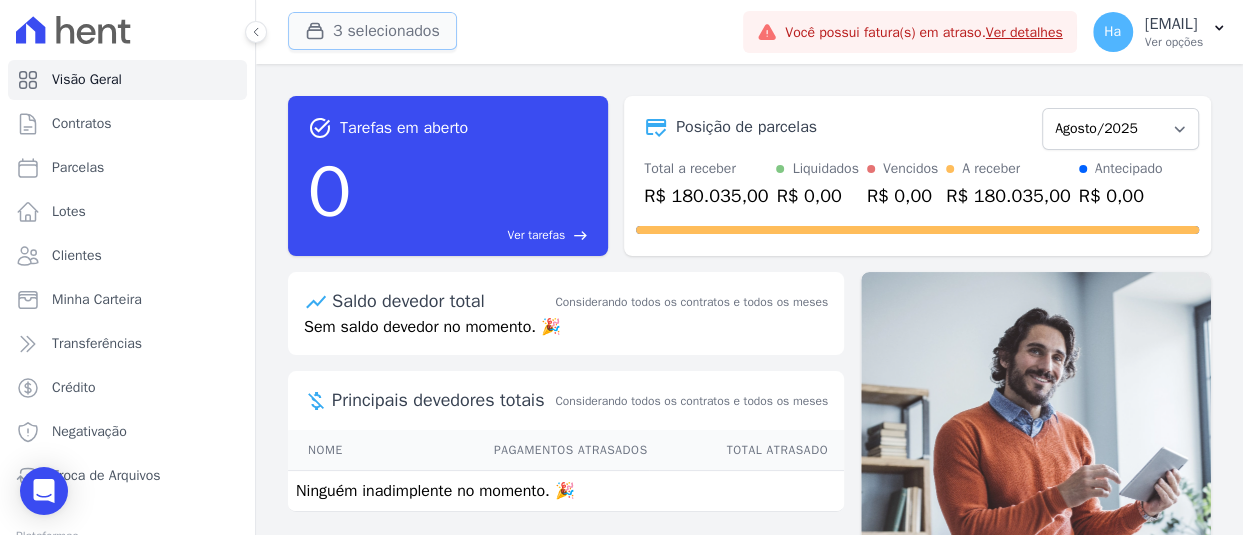 click on "3 selecionados" at bounding box center (372, 31) 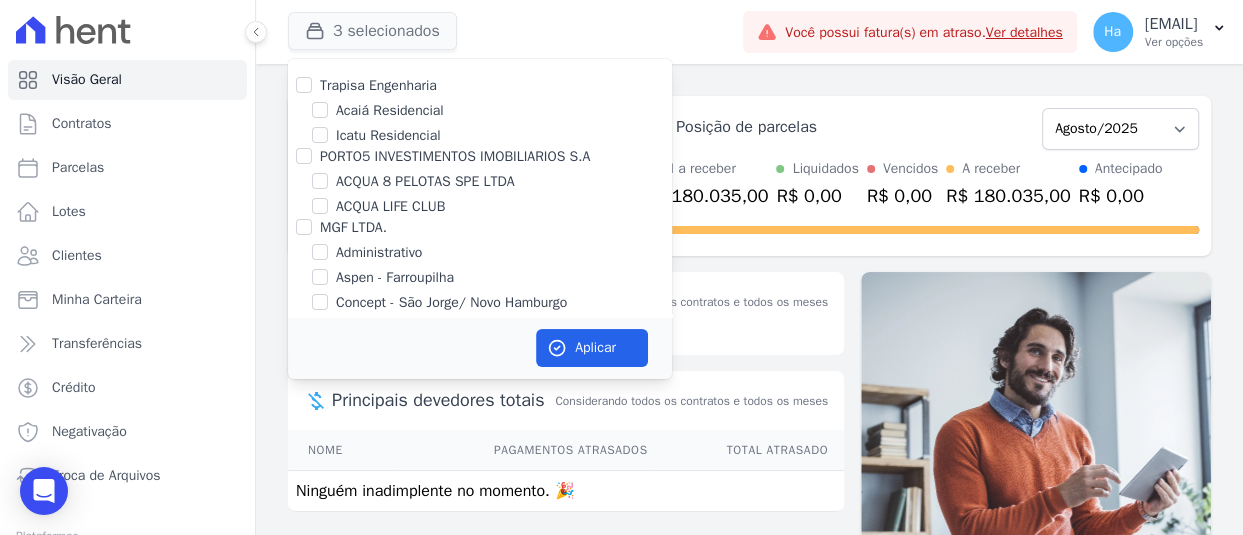 scroll, scrollTop: 13230, scrollLeft: 0, axis: vertical 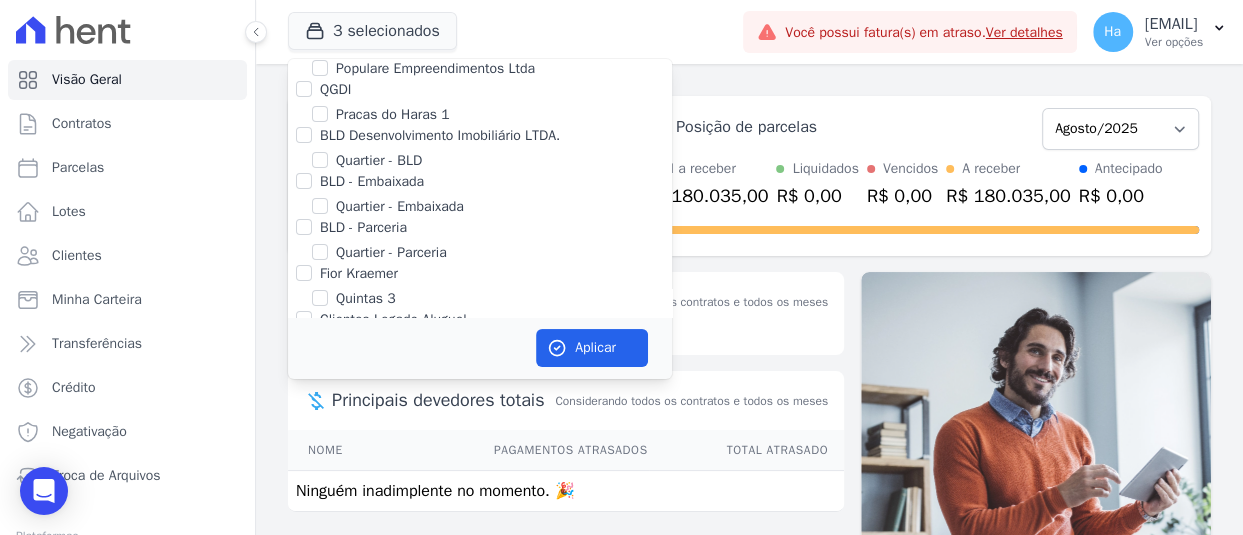 click on "SPE Montenegro" at bounding box center (320, -24) 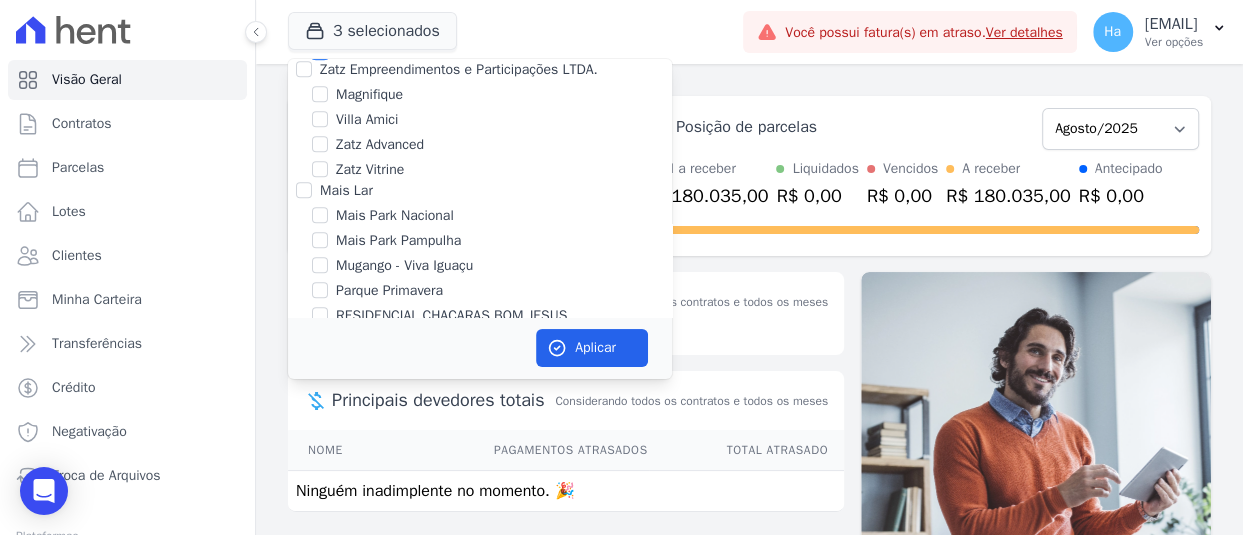 click on "Lumini Residencial Clube 2" at bounding box center [320, 48] 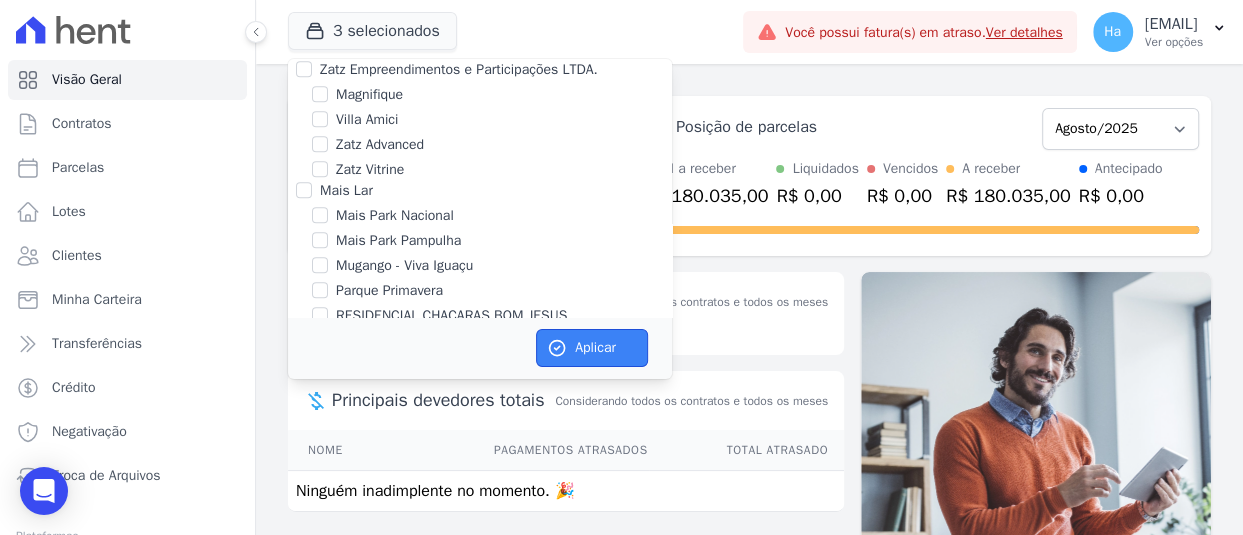 click on "Aplicar" at bounding box center [592, 348] 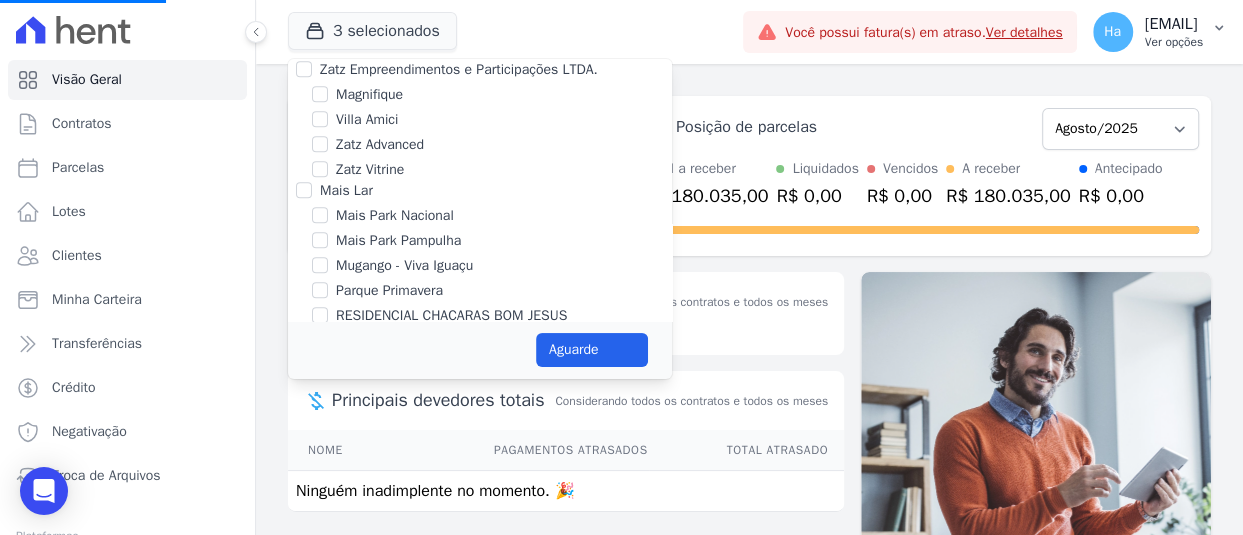 click on "Ver opções" at bounding box center (1174, 42) 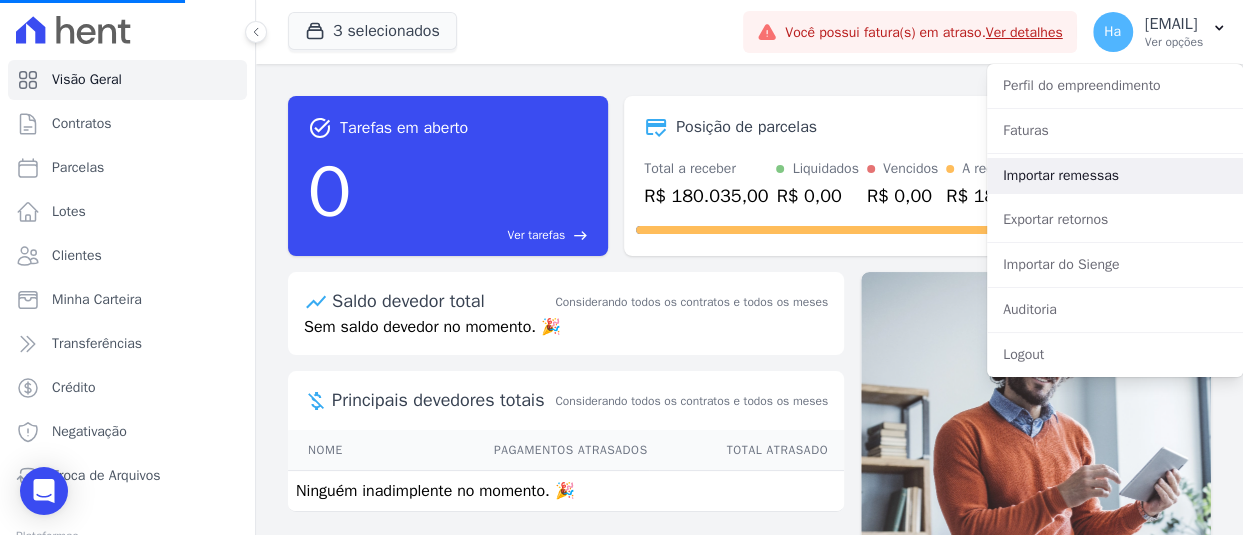 click on "Importar remessas" at bounding box center [1115, 176] 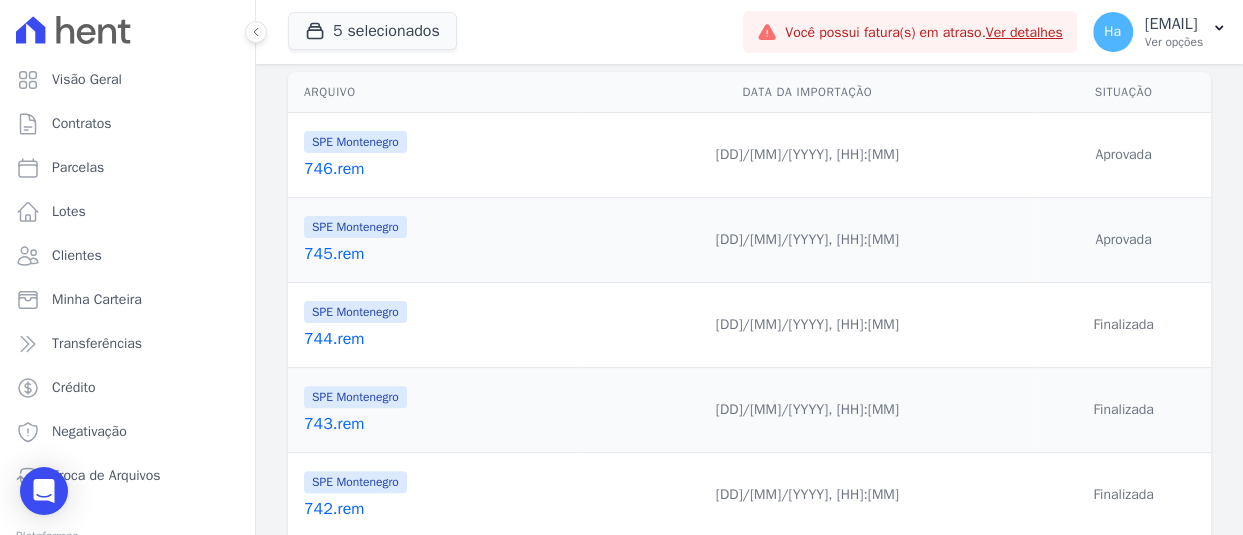 scroll, scrollTop: 300, scrollLeft: 0, axis: vertical 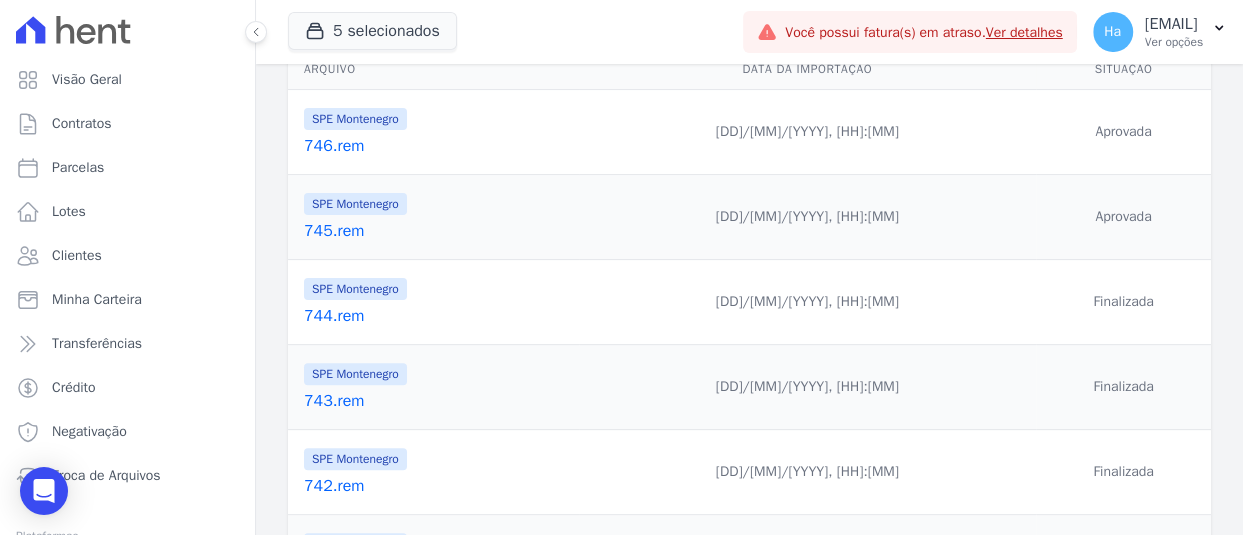 click on "746.rem" at bounding box center [437, 146] 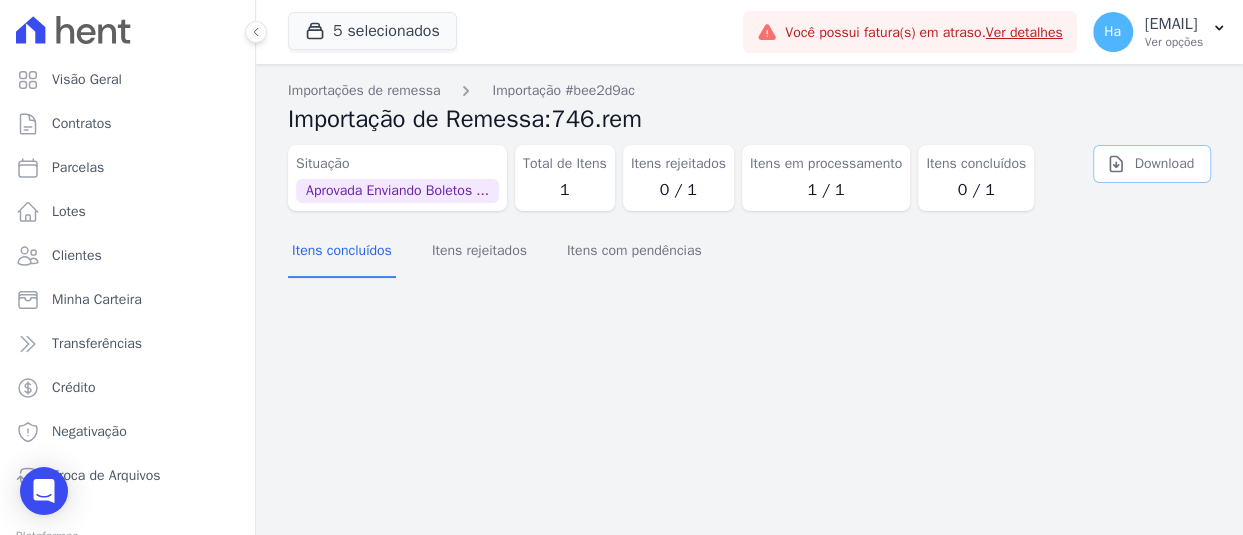 click on "Download" at bounding box center [1152, 164] 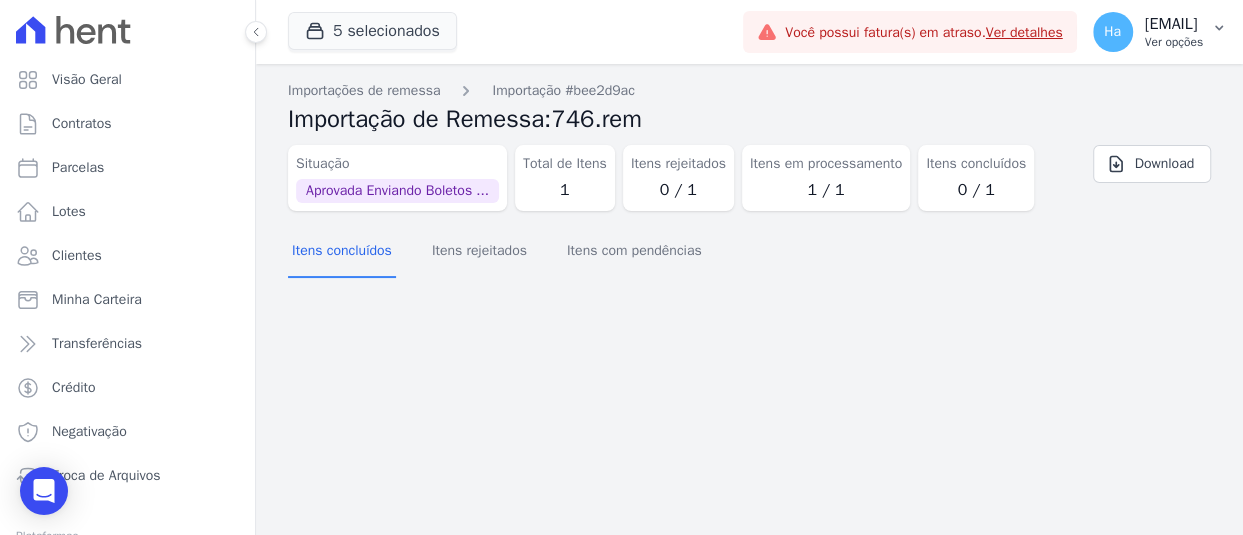 click on "Ver opções" at bounding box center [1174, 42] 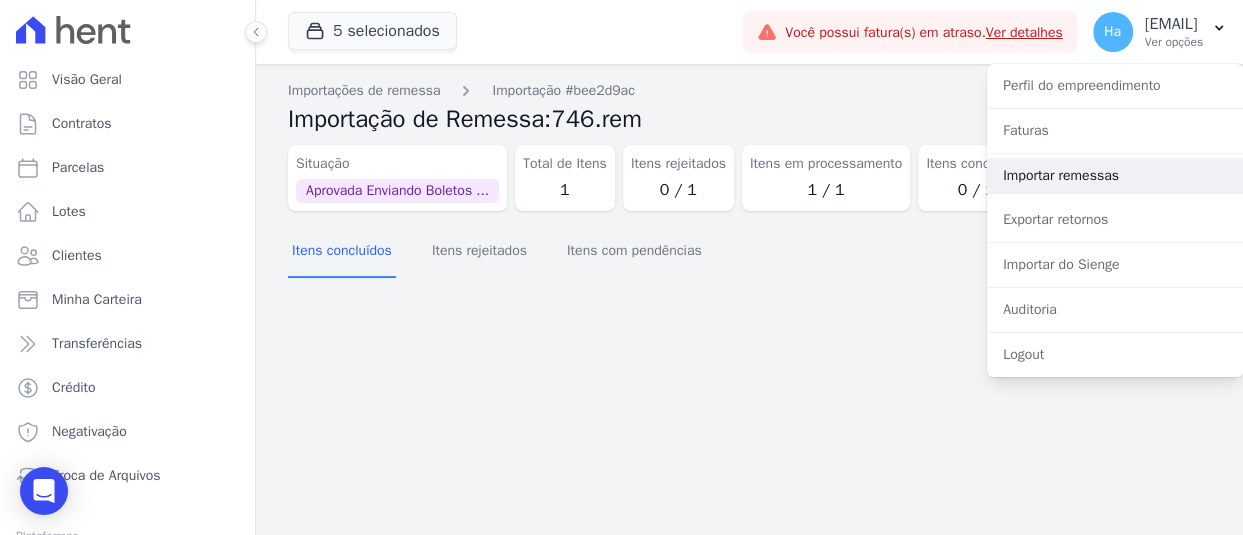 click on "Importar remessas" at bounding box center (1115, 176) 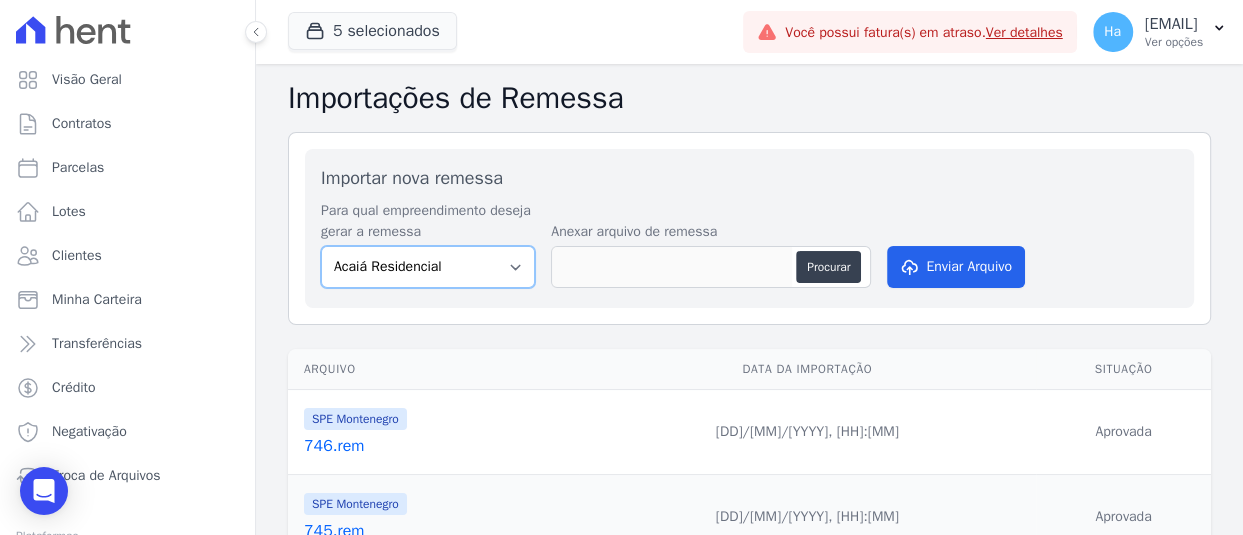 click on "Acaiá Residencial
Administrativo
AGILE ELOI MENDES SPE SA
Agile Pavican São Lourenço - Loteadores
Agile Pavican São Lourenço SPE LTDA
AGUAS DE GUANABARA INCORPORACAO IMOBILIARIA SPE LTDA
AGUAS DO ALVORADA INCORPORACAO IMOBILIARIA SPE LTDA
AJMC Empreendimentos
Alameda dos Ipês
Aldeia Smart
Alexandria Condomínios
Alfenense Negócios Imobiliários
Amaré Arpoador
Amazon Residence Construtora LTDA
ANANINDEUA 01 INCORPORACAO IMOBILIARIA SPE LTDA
AQUARELA CITY INCORPORACAO IMOBILIARIA LTDA
Areias do Planalto
Areias do Planalto - Interno
Aroka Incorporadora e Administradora LTDA.
Art Prime - Irajá
Arty Park - Gravatai
Arty Park - JPI
Aspen - Farroupilha
Audace Home Studio
Audace Mondeo
Aurora
Aurora  II - LBA
Aurora I - LBA
Aviva Monet
BAHAMAS EAST VILLAGE
Baia Formosa Parque
Be Deodoro
Be Deodoro Empreendimento Imobiliário LTDA.
Belas Artes 2º tranche
Bem Viver | Saint Raphael
Best Life Residence
Bio Residencial
Bosque Mistral" at bounding box center [428, 267] 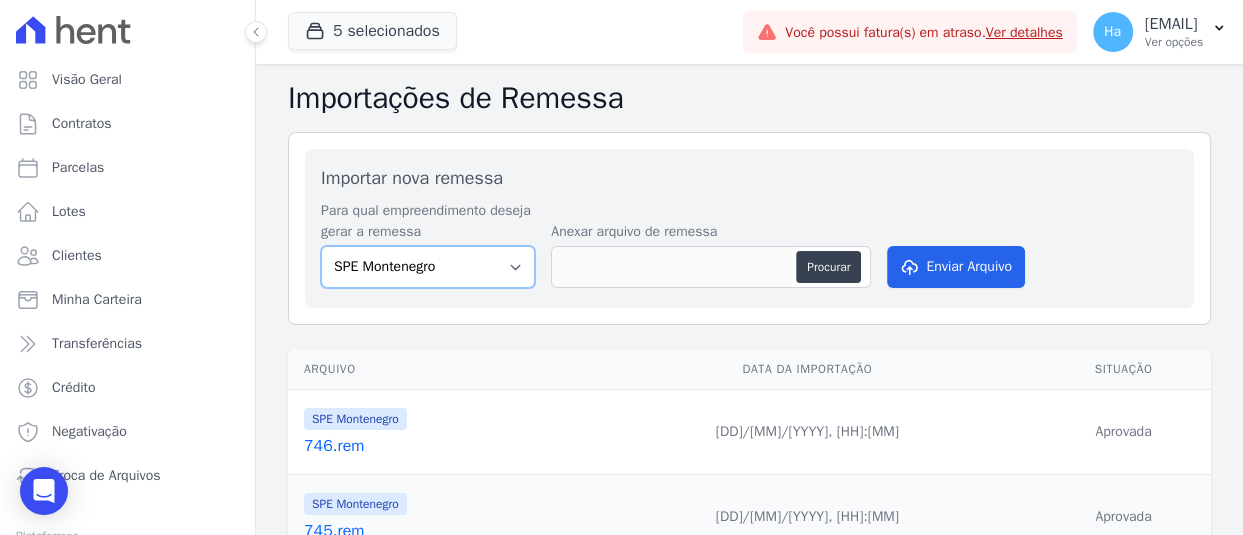 click on "Acaiá Residencial
Administrativo
AGILE ELOI MENDES SPE SA
Agile Pavican São Lourenço - Loteadores
Agile Pavican São Lourenço SPE LTDA
AGUAS DE GUANABARA INCORPORACAO IMOBILIARIA SPE LTDA
AGUAS DO ALVORADA INCORPORACAO IMOBILIARIA SPE LTDA
AJMC Empreendimentos
Alameda dos Ipês
Aldeia Smart
Alexandria Condomínios
Alfenense Negócios Imobiliários
Amaré Arpoador
Amazon Residence Construtora LTDA
ANANINDEUA 01 INCORPORACAO IMOBILIARIA SPE LTDA
AQUARELA CITY INCORPORACAO IMOBILIARIA LTDA
Areias do Planalto
Areias do Planalto - Interno
Aroka Incorporadora e Administradora LTDA.
Art Prime - Irajá
Arty Park - Gravatai
Arty Park - JPI
Aspen - Farroupilha
Audace Home Studio
Audace Mondeo
Aurora
Aurora  II - LBA
Aurora I - LBA
Aviva Monet
BAHAMAS EAST VILLAGE
Baia Formosa Parque
Be Deodoro
Be Deodoro Empreendimento Imobiliário LTDA.
Belas Artes 2º tranche
Bem Viver | Saint Raphael
Best Life Residence
Bio Residencial
Bosque Mistral" at bounding box center (428, 267) 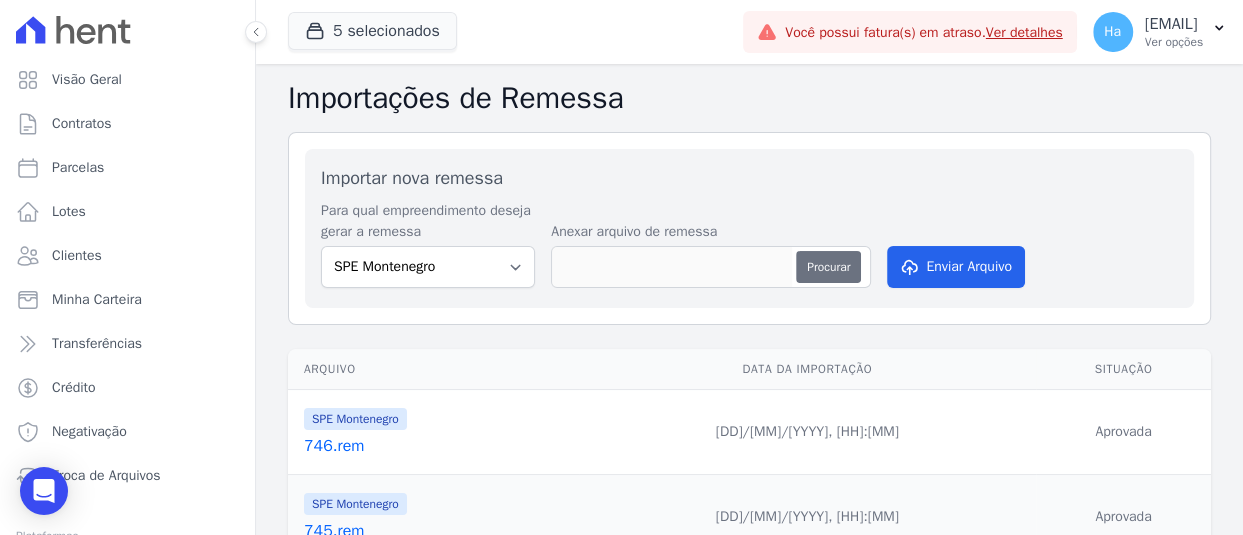 click on "Procurar" at bounding box center (828, 267) 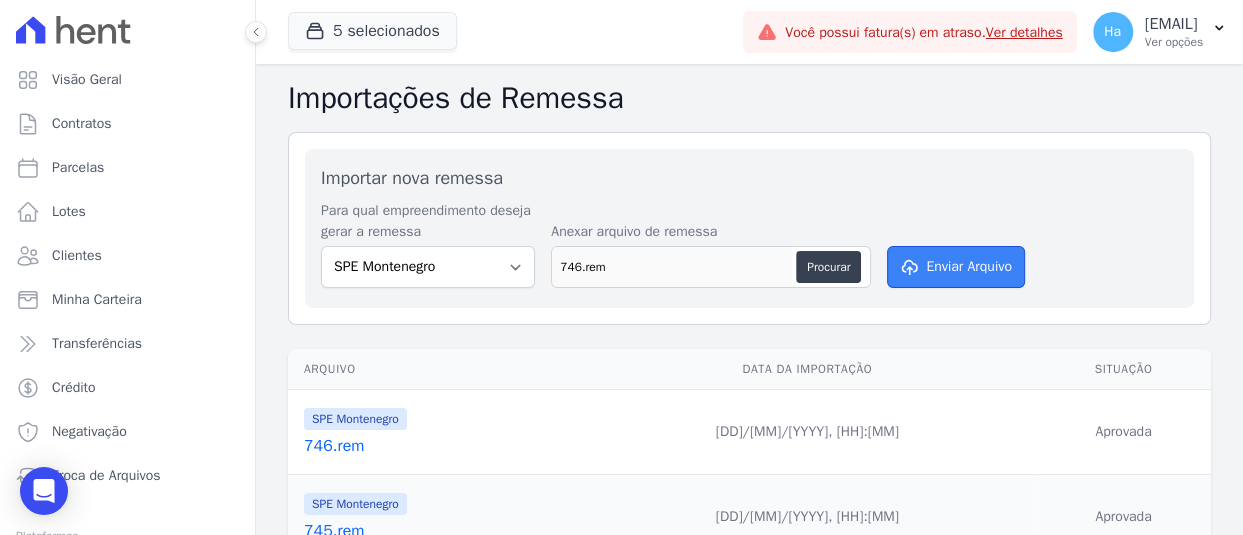 click on "Enviar Arquivo" at bounding box center [956, 267] 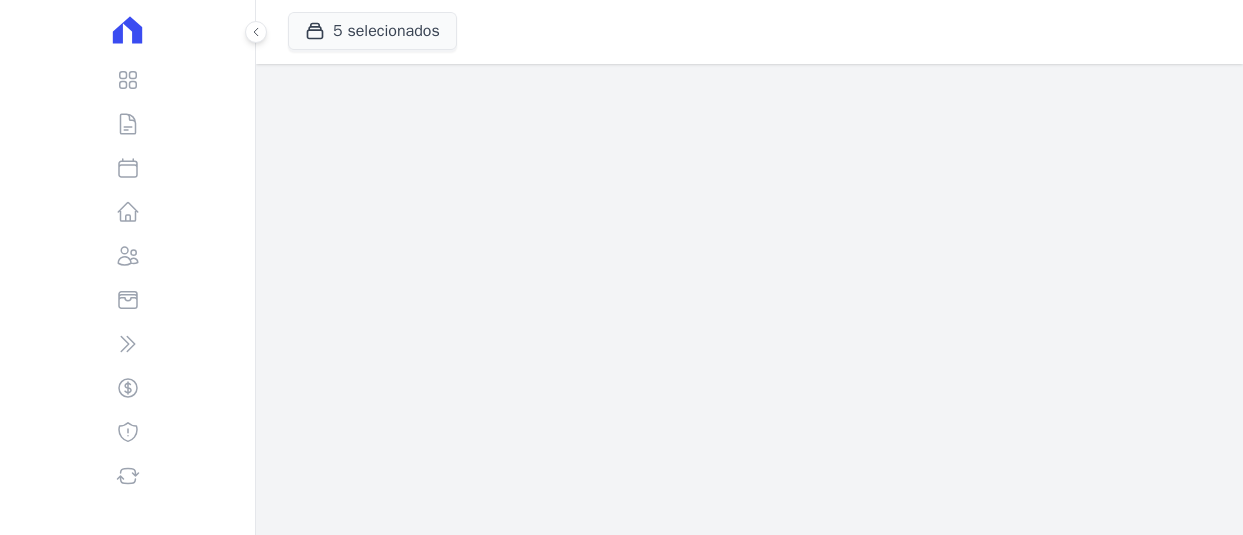 scroll, scrollTop: 0, scrollLeft: 0, axis: both 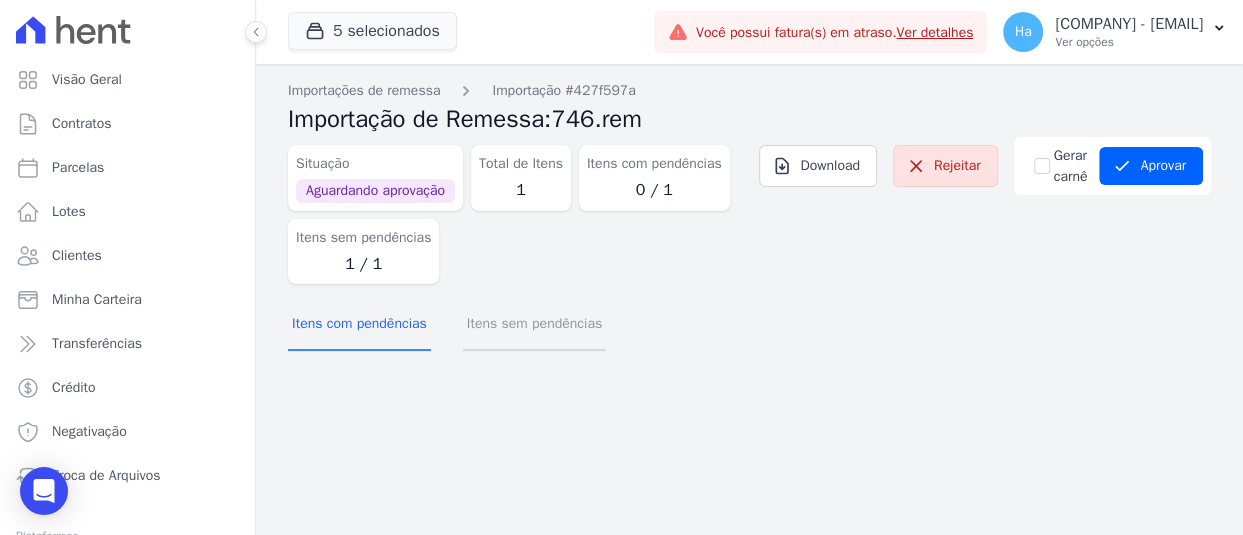 click on "Itens sem pendências" at bounding box center [534, 325] 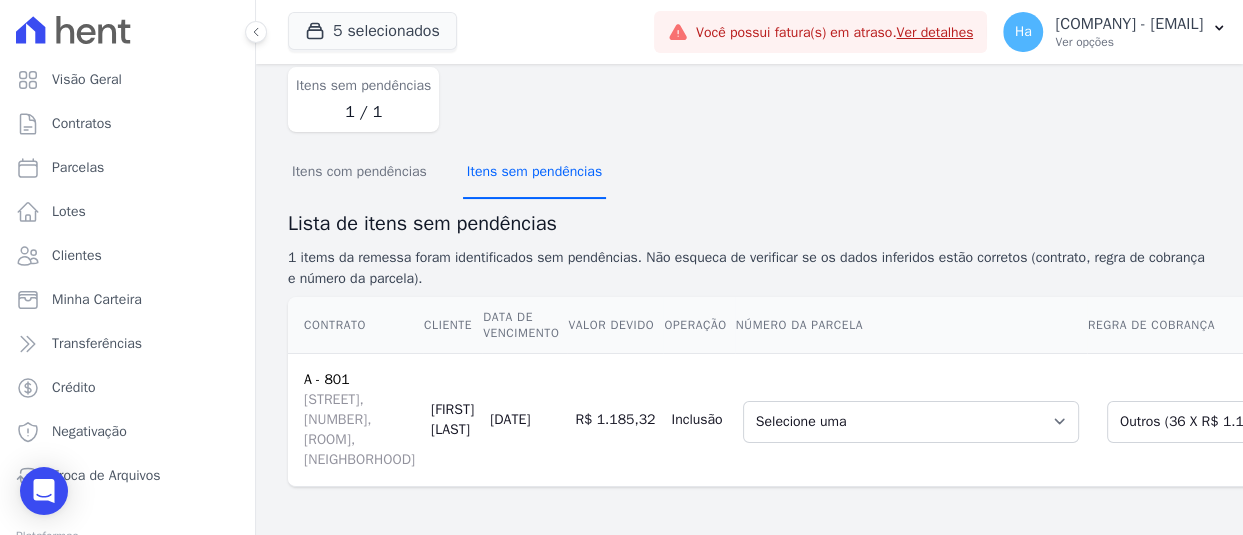 scroll, scrollTop: 246, scrollLeft: 0, axis: vertical 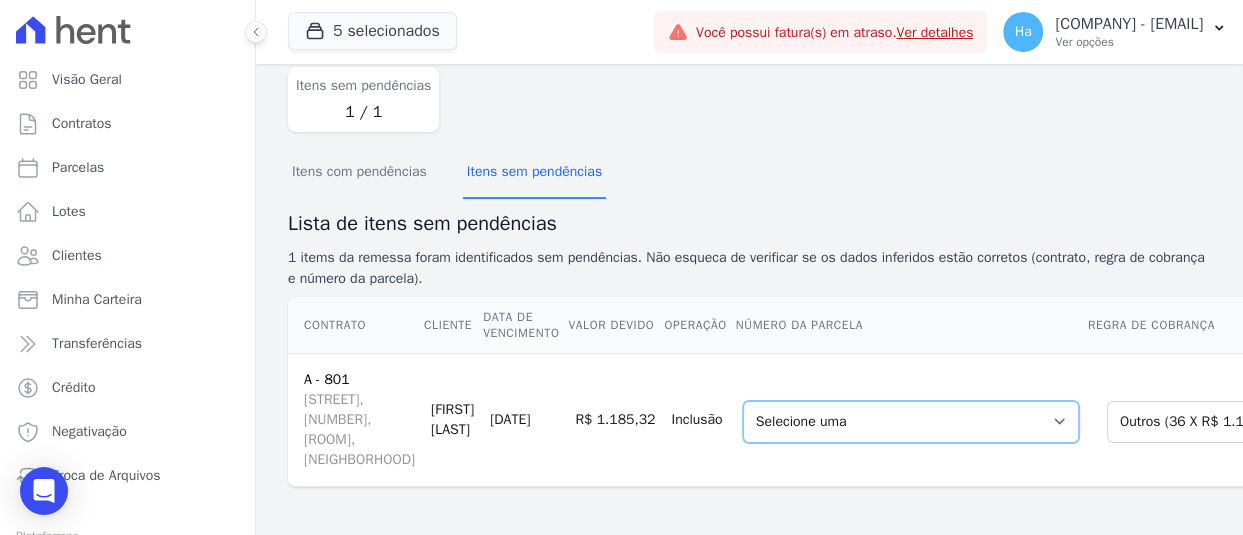 drag, startPoint x: 926, startPoint y: 362, endPoint x: 1032, endPoint y: 367, distance: 106.11786 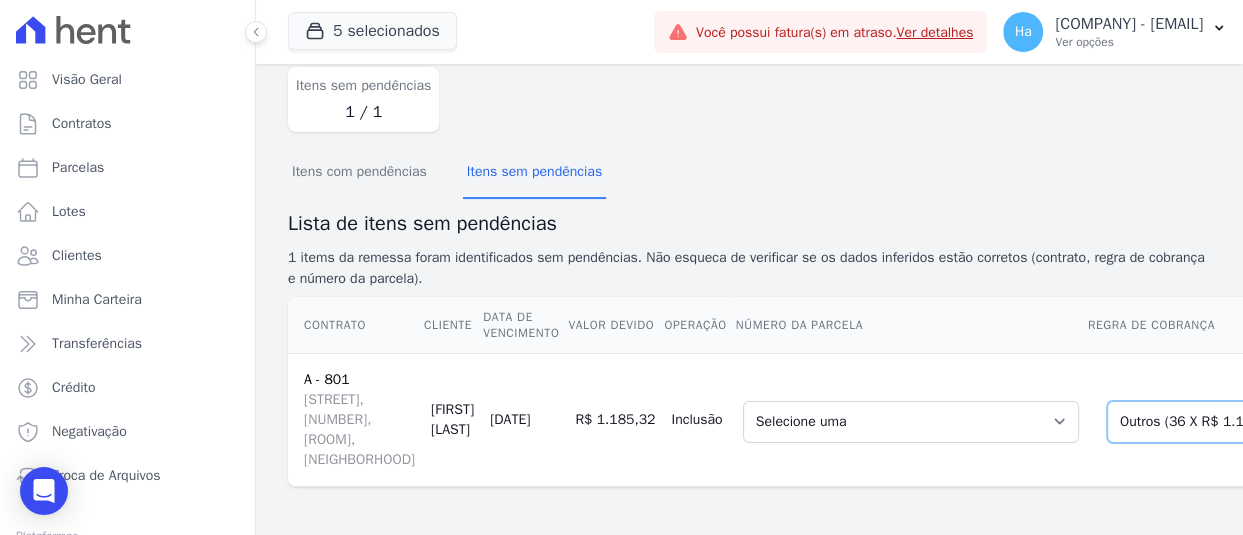 click on "Selecione uma
Nova Parcela Avulsa
Parcela Avulsa Existente
Outros (1 X R$ 199.342,59)
Sinal (1 X R$ 1.500,09)
Outros (36 X R$ 199.342,59)
Outros (1 X R$ 199.342,59)
Outros (1 X R$ 9.616,64)
Outros (36 X R$ 1.171,01)
Outros (34 X R$ 199.342,59)
Outros (34 X R$ 199.342,59)
Outros (34 X R$ 199.342,59)
Outros (34 X R$ 199.342,59)
Outros (34 X R$ 2.097,62)" at bounding box center (1225, 422) 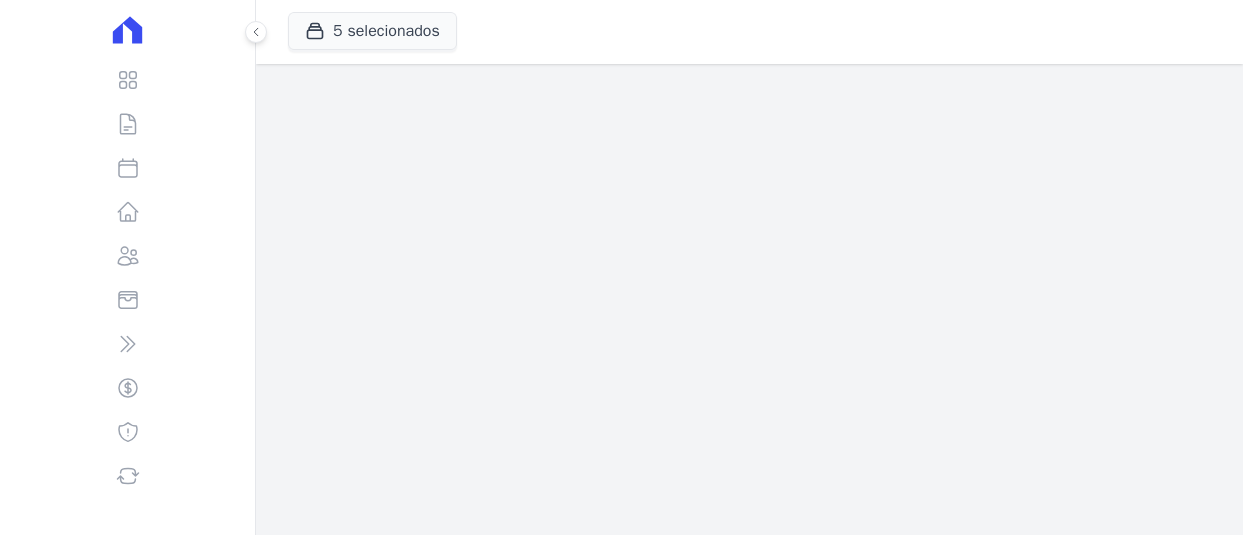 scroll, scrollTop: 0, scrollLeft: 0, axis: both 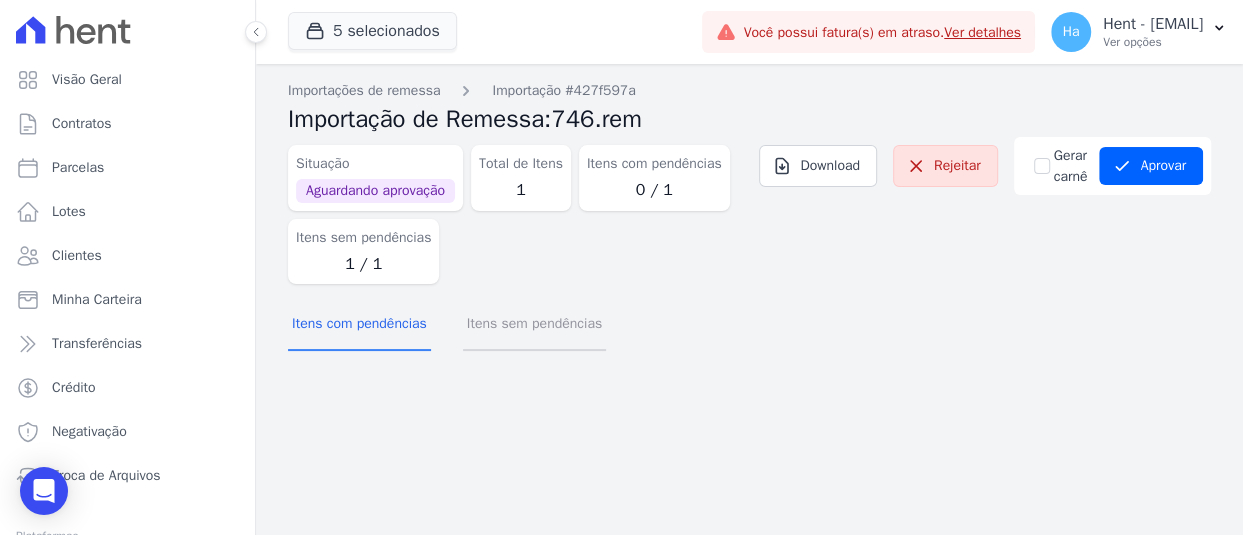 click on "Itens sem pendências" at bounding box center [534, 325] 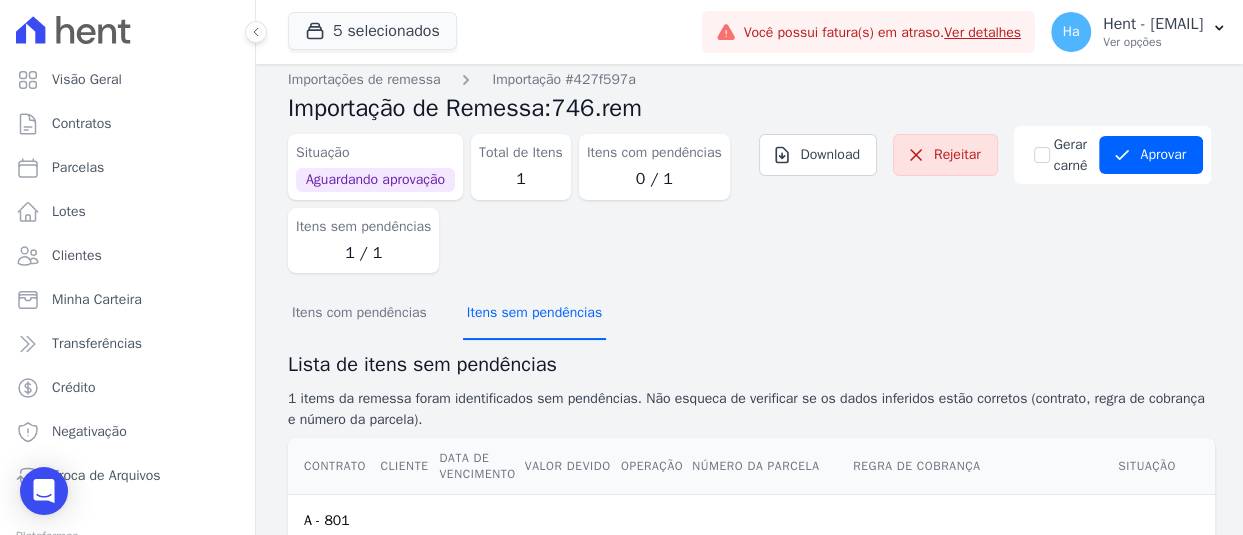 scroll, scrollTop: 0, scrollLeft: 0, axis: both 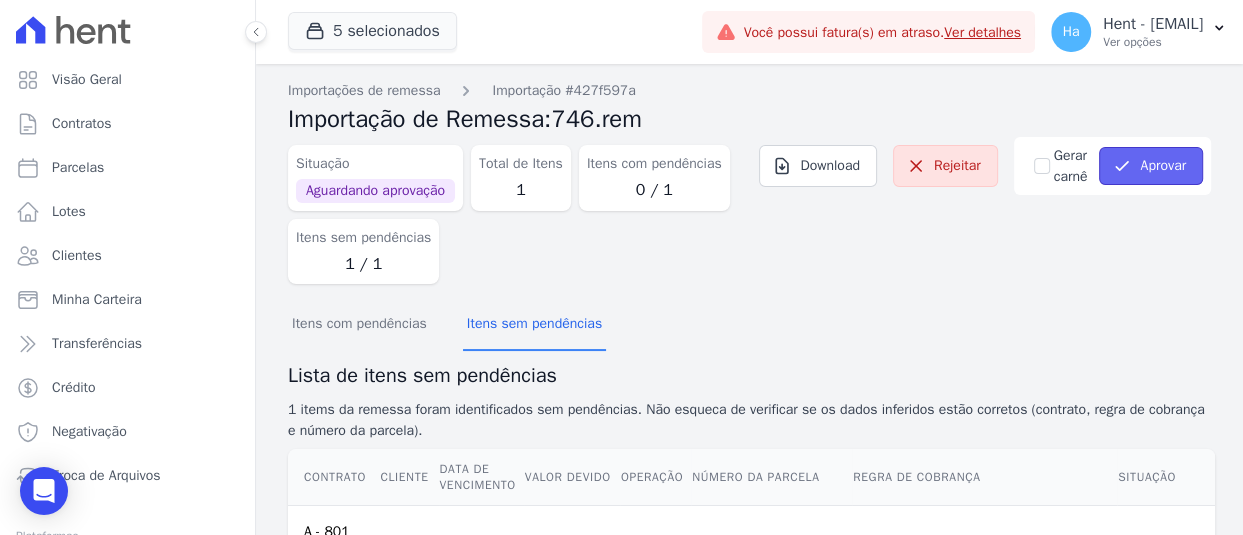 click on "Aprovar" at bounding box center (1151, 166) 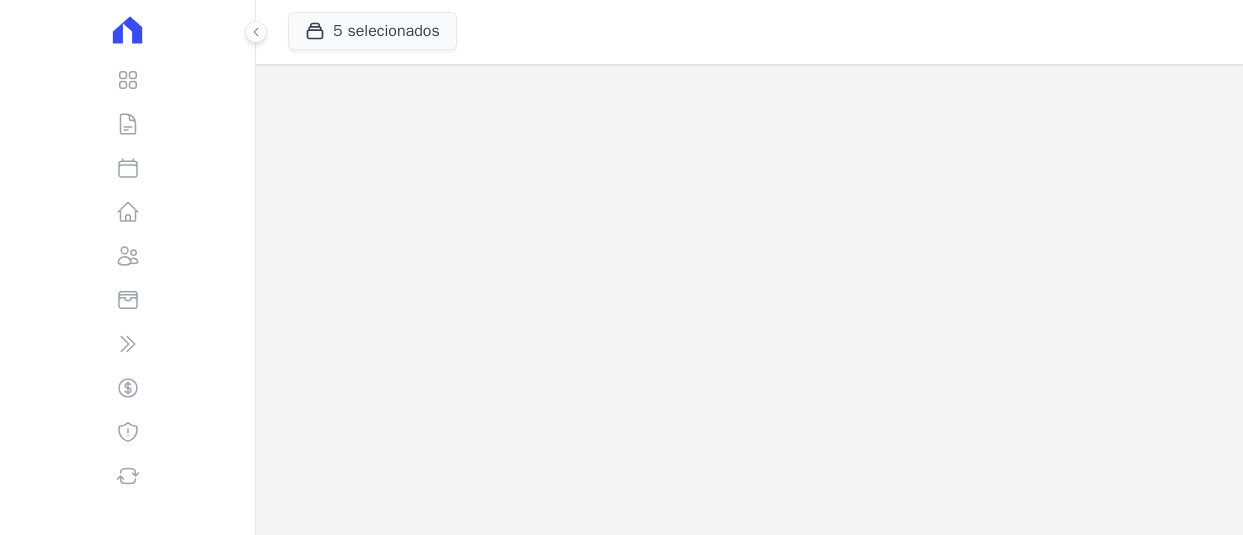 scroll, scrollTop: 0, scrollLeft: 0, axis: both 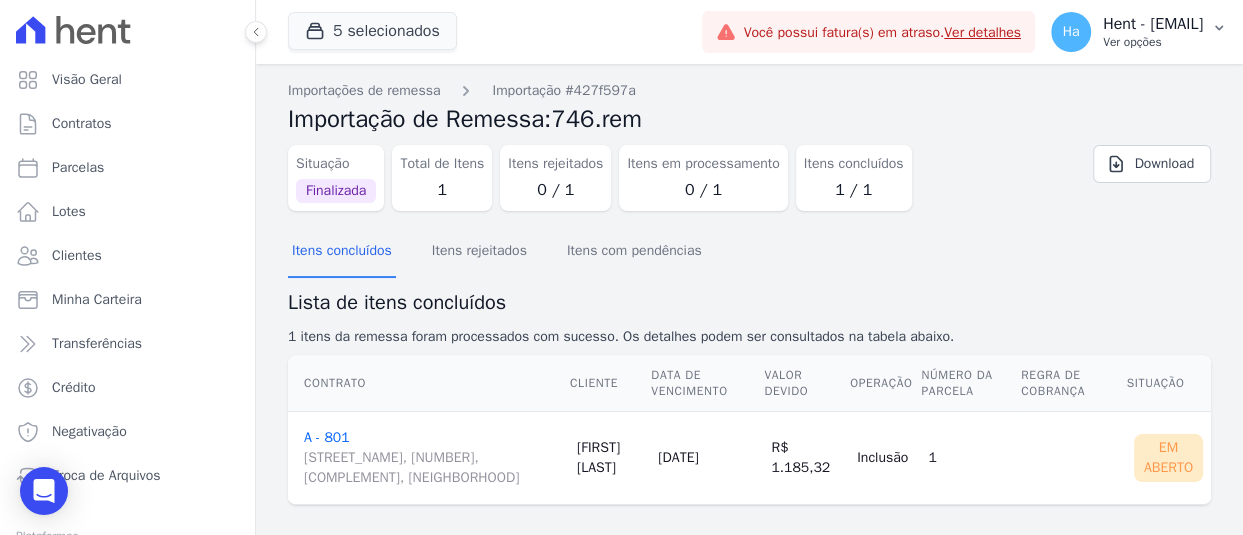 click on "Ha
Hent -  [EMAIL]
Ver opções" at bounding box center (1139, 32) 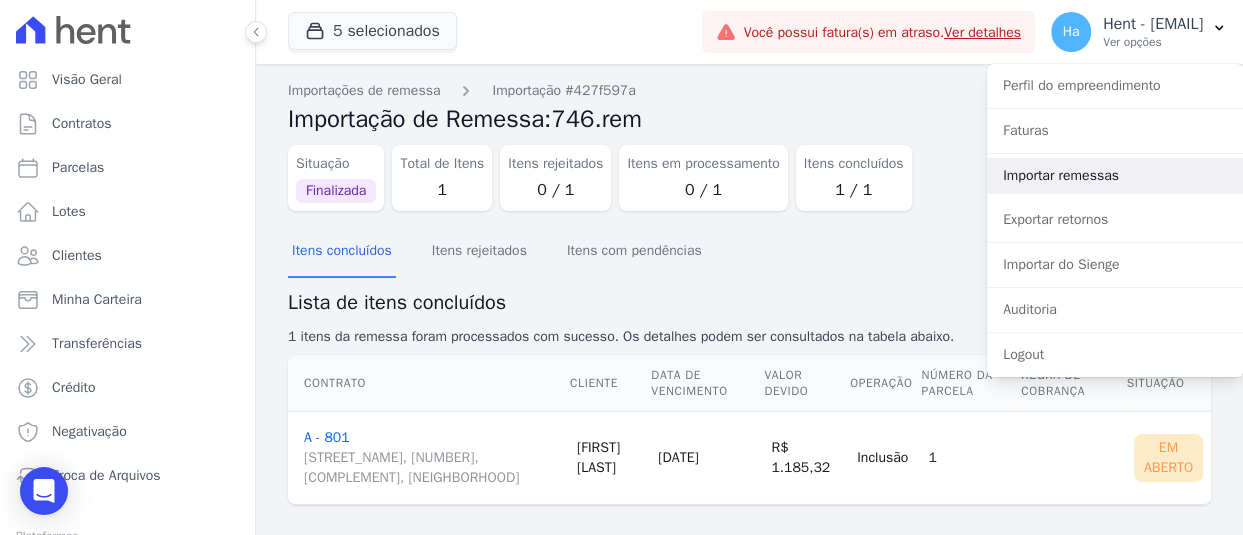 click on "Importar remessas" at bounding box center (1115, 176) 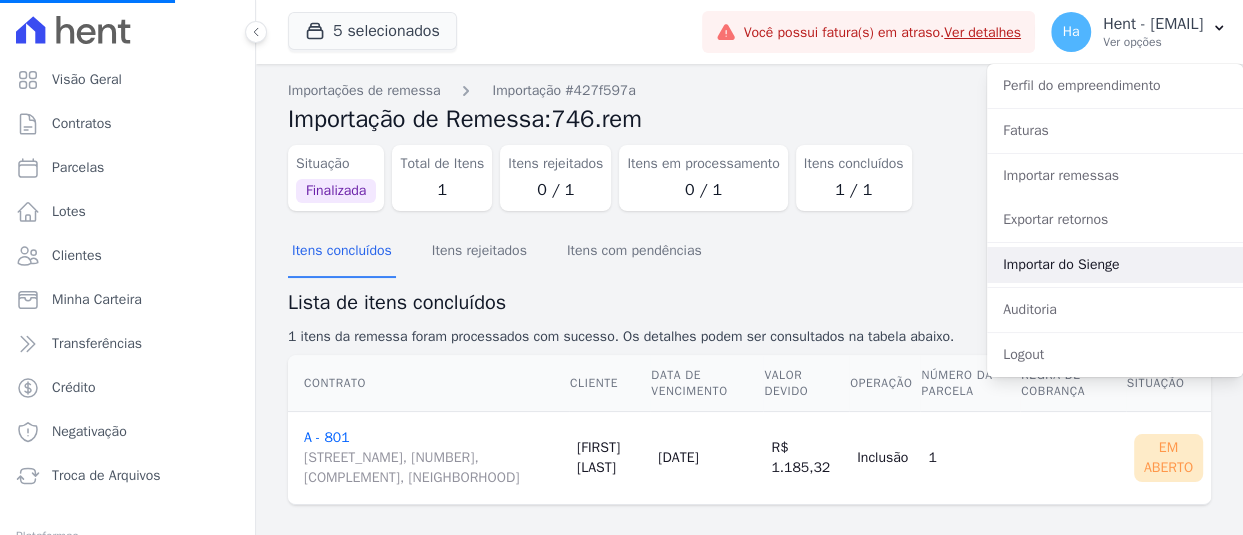 click on "Importar do Sienge" at bounding box center [1115, 265] 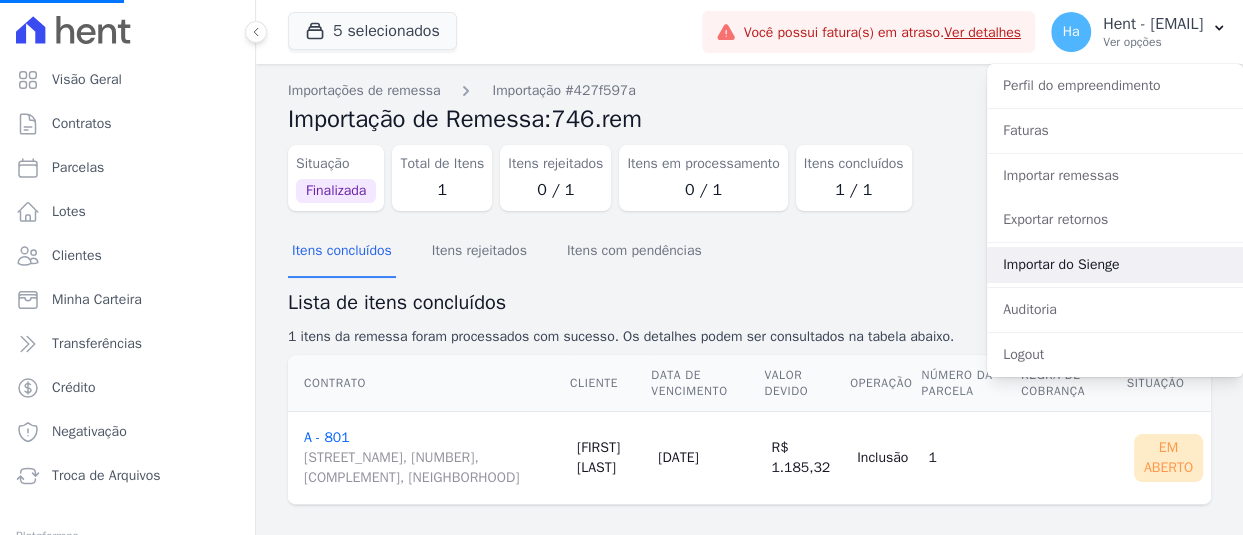 click on "Importar do Sienge" at bounding box center [1115, 265] 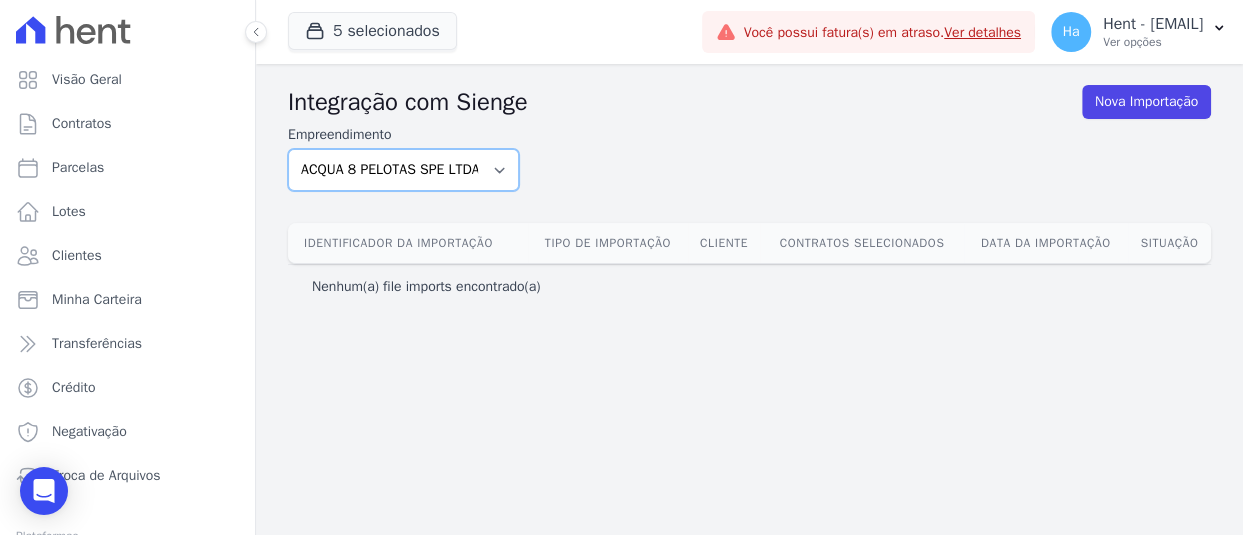 click on "ACQUA 8 PELOTAS SPE LTDA
ACQUA LIFE CLUB
Administrativo
Amaré Arpoador
Arcos Itaquera
Aroka Incorporadora e Administradora LTDA.
ARTE VILA MATILDE
Art Prime - Irajá
ARVO HOME CLUB - SOLICASA
Aspen - Farroupilha
Aurora
Aurora  II - LBA
Aurora I - LBA
Belas Artes
Belas Artes 2º tranche
BOSQUE CLUB
Brisa do Parque Ill
B. Unique
Chapada das Flores
Cidade Jardim Etapa 12
Cidade Jardim Etapa 13
Cidade Jardim Etapa 7
Concept - São Jorge/ Novo Hamburgo
Condomínio All Privilege Residence
Condomínio Residencial Mirante Boa Vista
Condomínio Zeca Thomé
Connect Residencial
Construtora Rivello - Condomínio Andorinha
Construtora Rivello - Condomínio Beija-Flor
Construtora Rivello - Condomínio East Side 3003
Construtora Rivello - Condomínio Reserva do Delta 1
Construtora Rivello - Condomínio Stella Vitta
Construtora Rivello - Reserva Bem-te-Vi
CTV Beat Residencial
CTV Mob
CTV Nobel
CTV SUNNY
CTV Vitória
Delta Parnaíba" at bounding box center [403, 170] 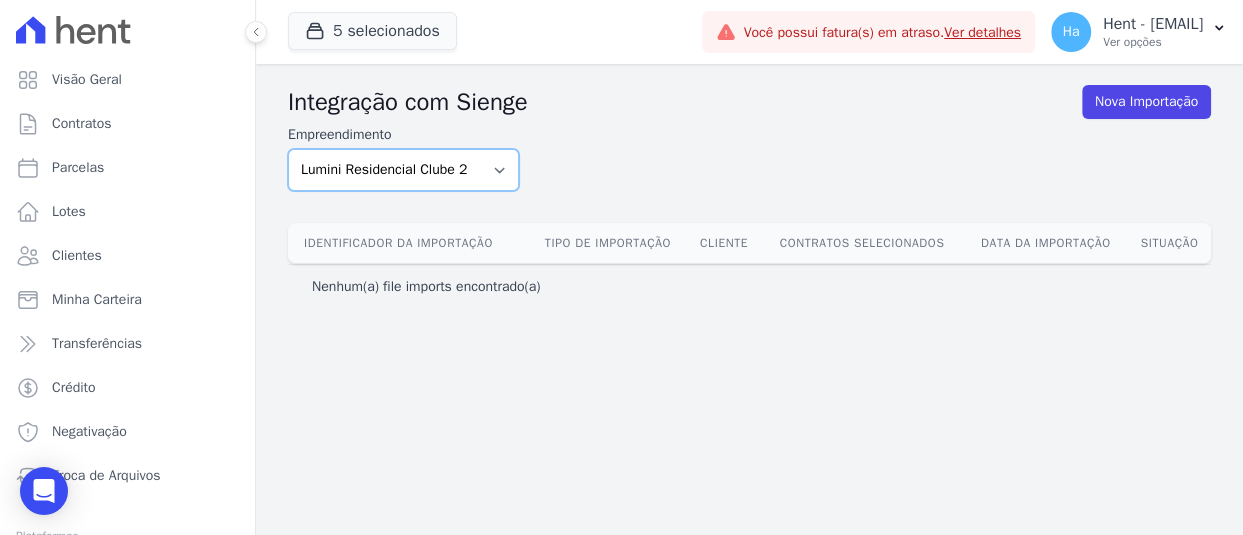 click on "ACQUA 8 PELOTAS SPE LTDA
ACQUA LIFE CLUB
Administrativo
Amaré Arpoador
Arcos Itaquera
Aroka Incorporadora e Administradora LTDA.
ARTE VILA MATILDE
Art Prime - Irajá
ARVO HOME CLUB - SOLICASA
Aspen - Farroupilha
Aurora
Aurora  II - LBA
Aurora I - LBA
Belas Artes
Belas Artes 2º tranche
BOSQUE CLUB
Brisa do Parque Ill
B. Unique
Chapada das Flores
Cidade Jardim Etapa 12
Cidade Jardim Etapa 13
Cidade Jardim Etapa 7
Concept - São Jorge/ Novo Hamburgo
Condomínio All Privilege Residence
Condomínio Residencial Mirante Boa Vista
Condomínio Zeca Thomé
Connect Residencial
Construtora Rivello - Condomínio Andorinha
Construtora Rivello - Condomínio Beija-Flor
Construtora Rivello - Condomínio East Side 3003
Construtora Rivello - Condomínio Reserva do Delta 1
Construtora Rivello - Condomínio Stella Vitta
Construtora Rivello - Reserva Bem-te-Vi
CTV Beat Residencial
CTV Mob
CTV Nobel
CTV SUNNY
CTV Vitória
Delta Parnaíba" at bounding box center [403, 170] 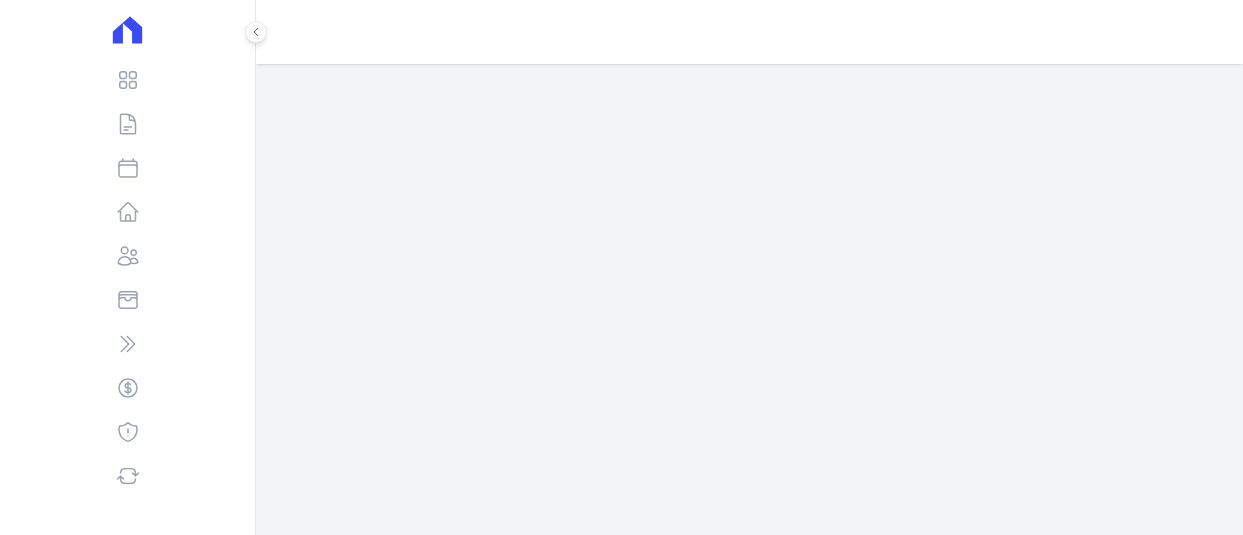 scroll, scrollTop: 0, scrollLeft: 0, axis: both 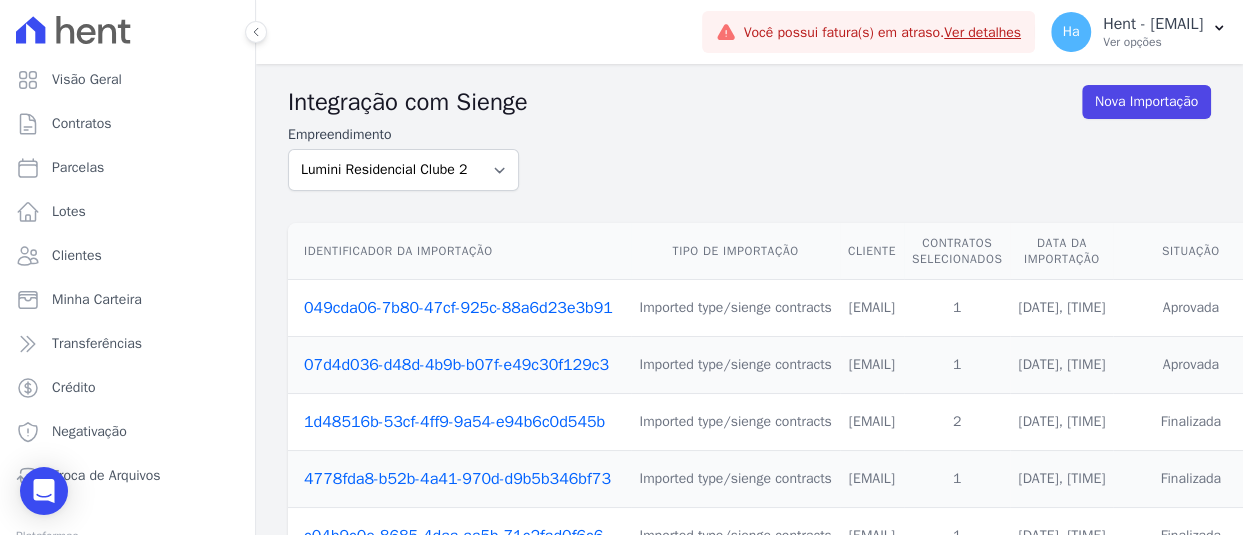 click on "049cda06-7b80-47cf-925c-88a6d23e3b91" at bounding box center (458, 308) 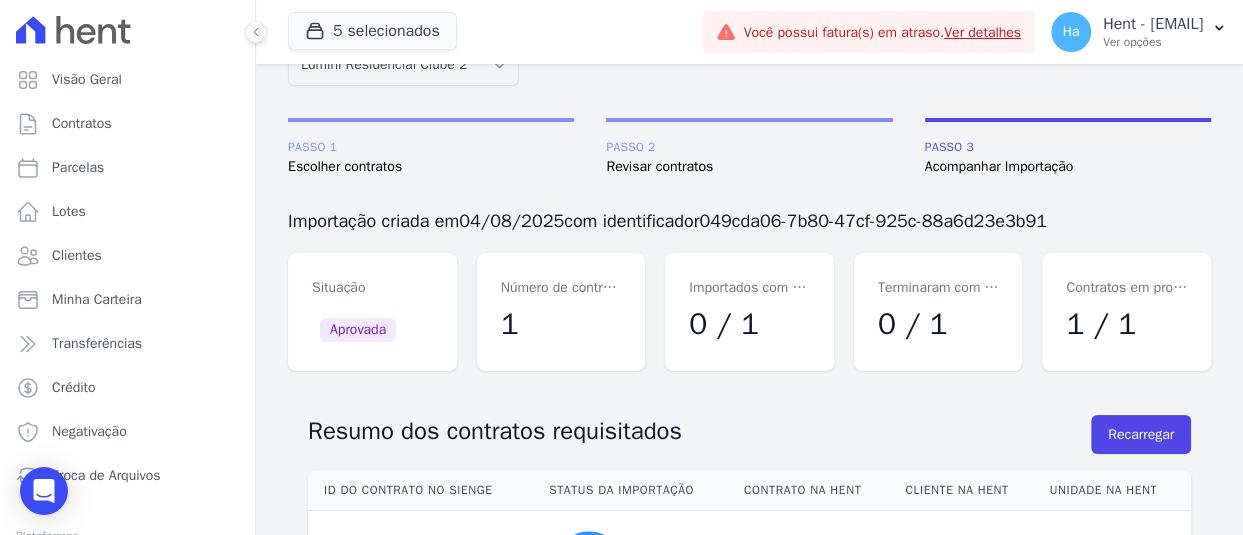scroll, scrollTop: 228, scrollLeft: 0, axis: vertical 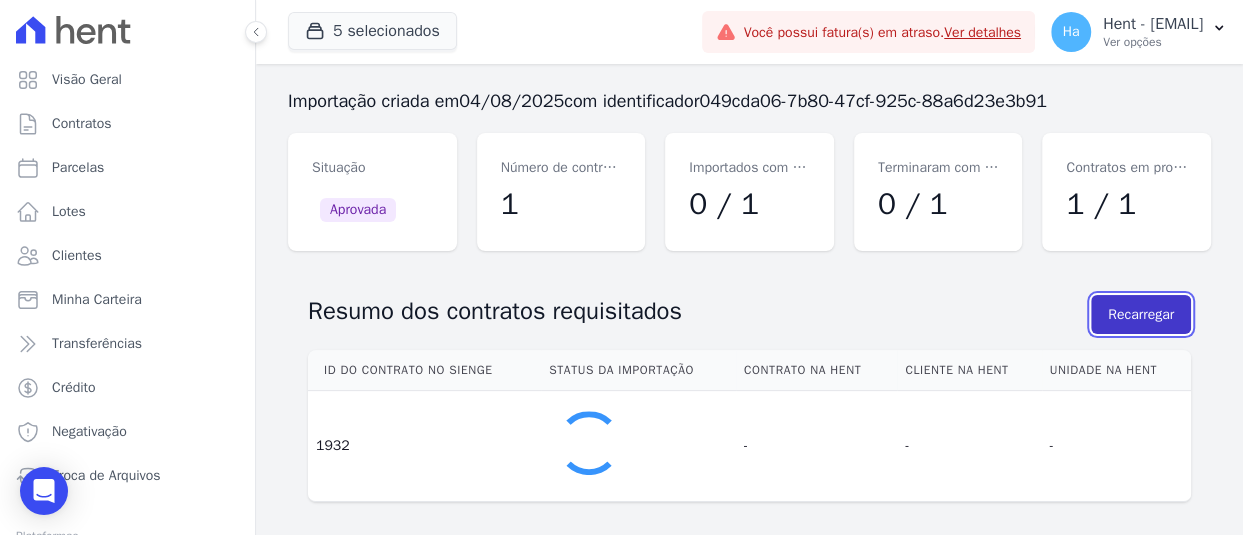 click on "Recarregar" at bounding box center (1141, 314) 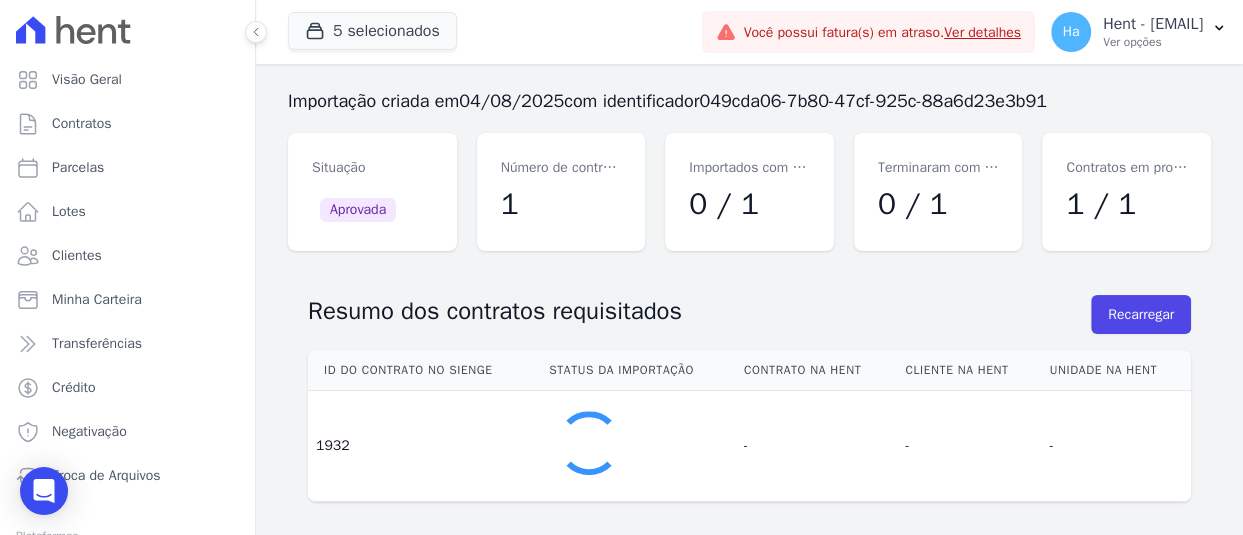 click on "Resumo dos contratos requisitados" at bounding box center [699, 311] 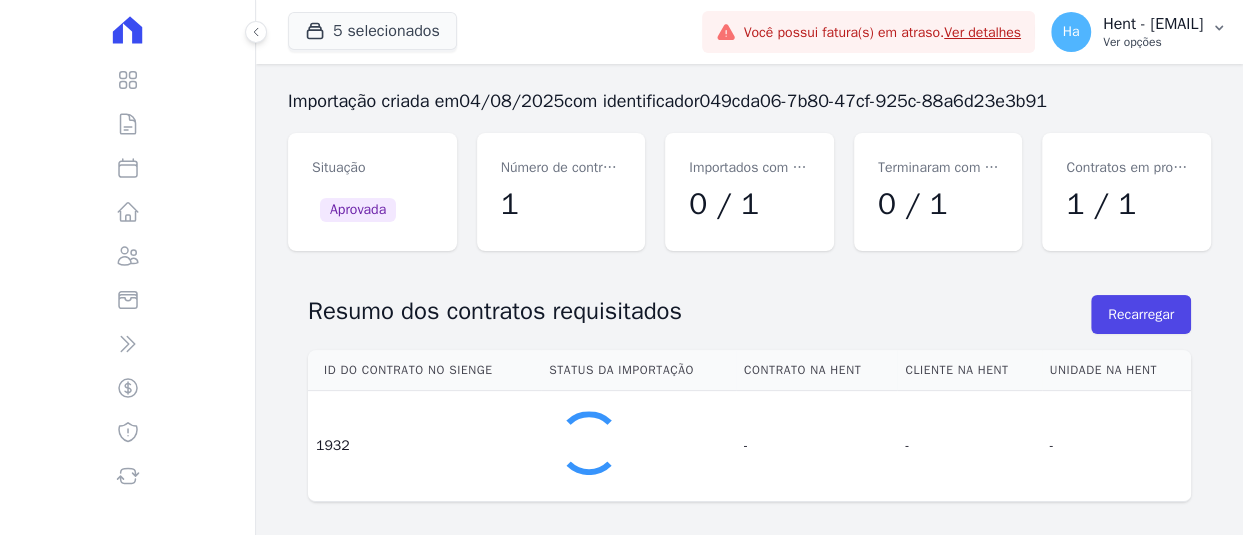 click on "Ver opções" at bounding box center [1153, 42] 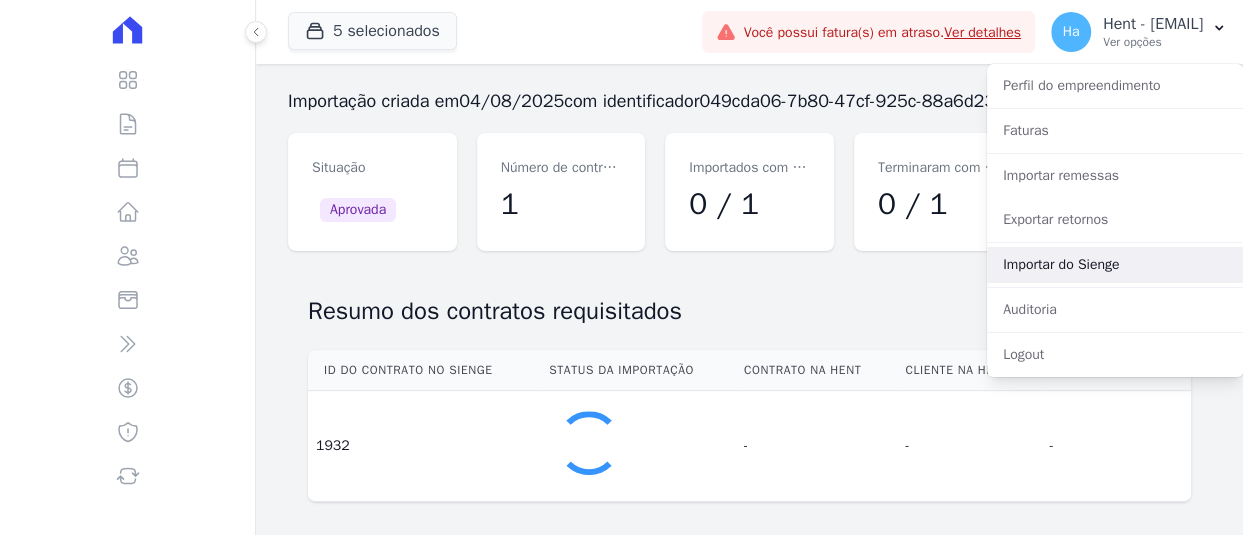 click on "Importar do Sienge" at bounding box center [1115, 265] 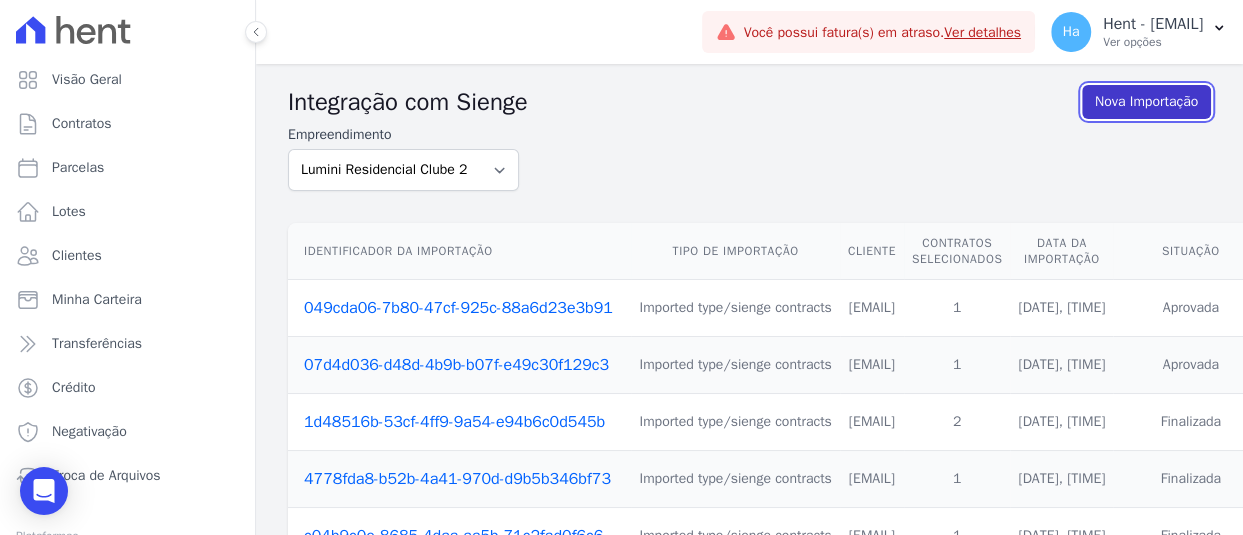 click on "Nova Importação" at bounding box center (1146, 102) 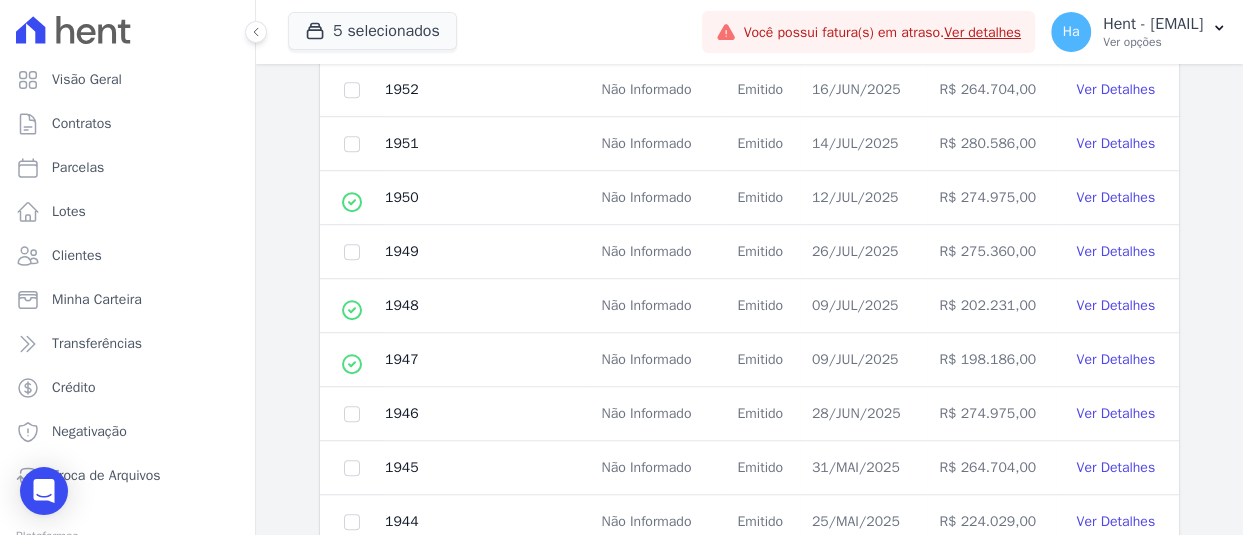 scroll, scrollTop: 700, scrollLeft: 0, axis: vertical 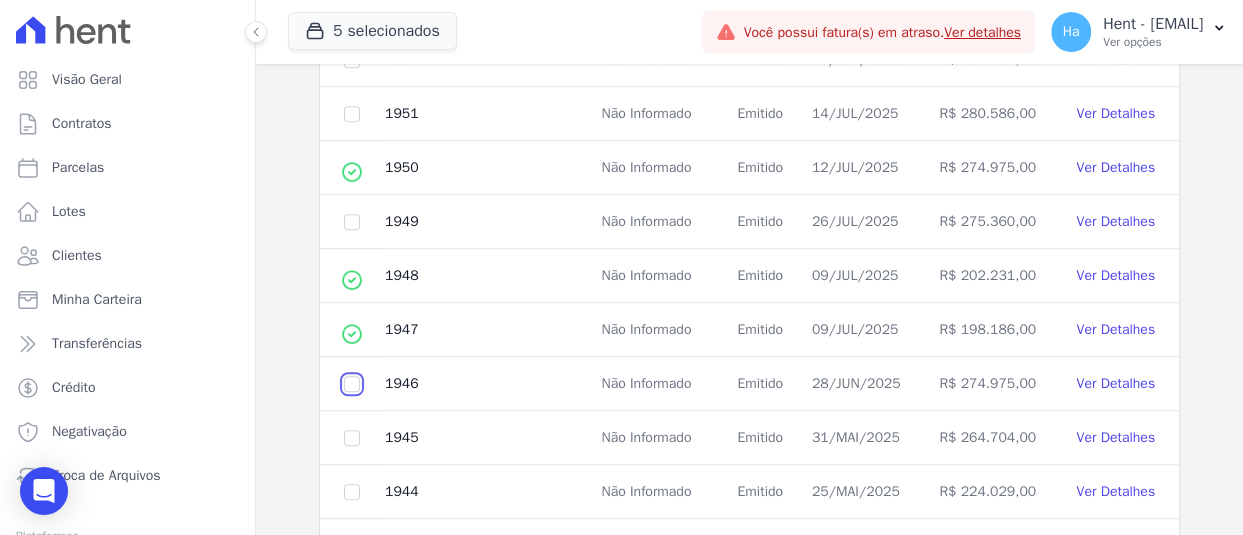 click at bounding box center (352, -210) 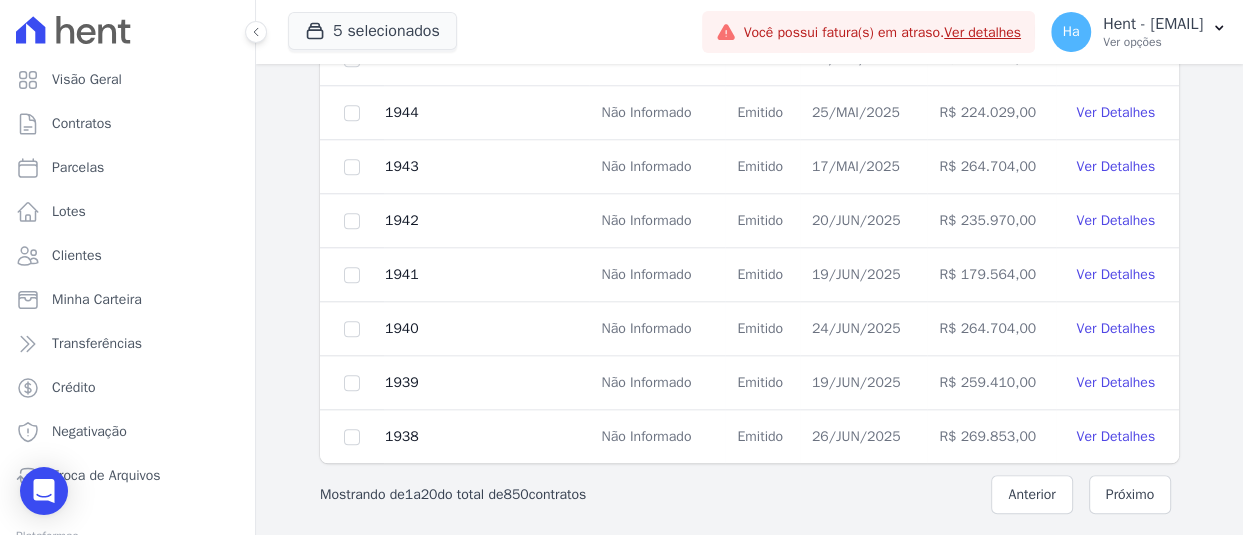 scroll, scrollTop: 1082, scrollLeft: 0, axis: vertical 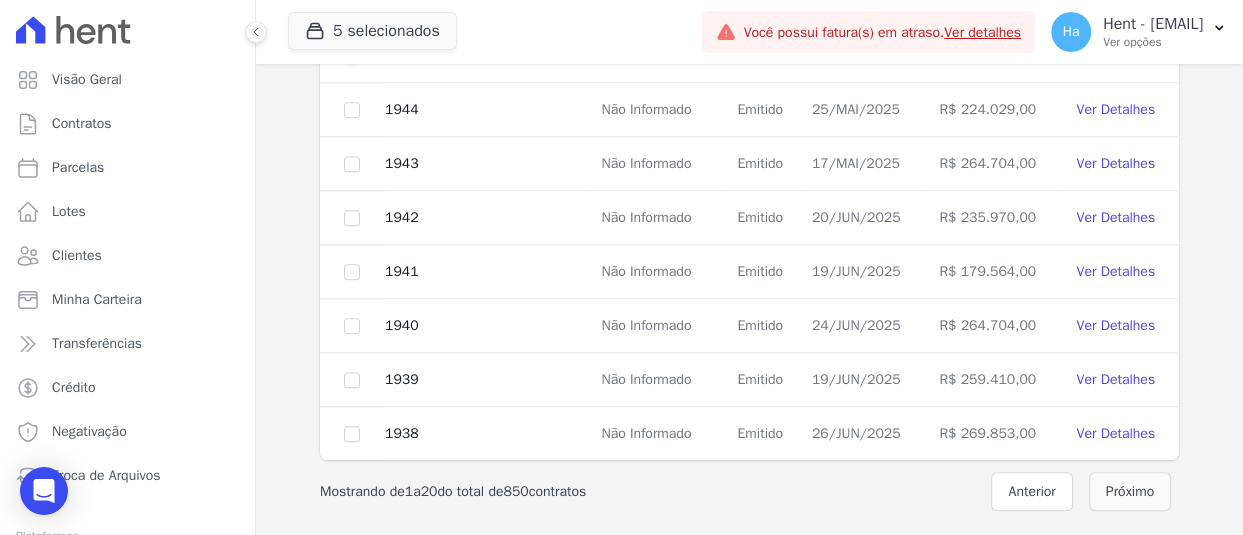 click on "Próximo" at bounding box center (1130, 491) 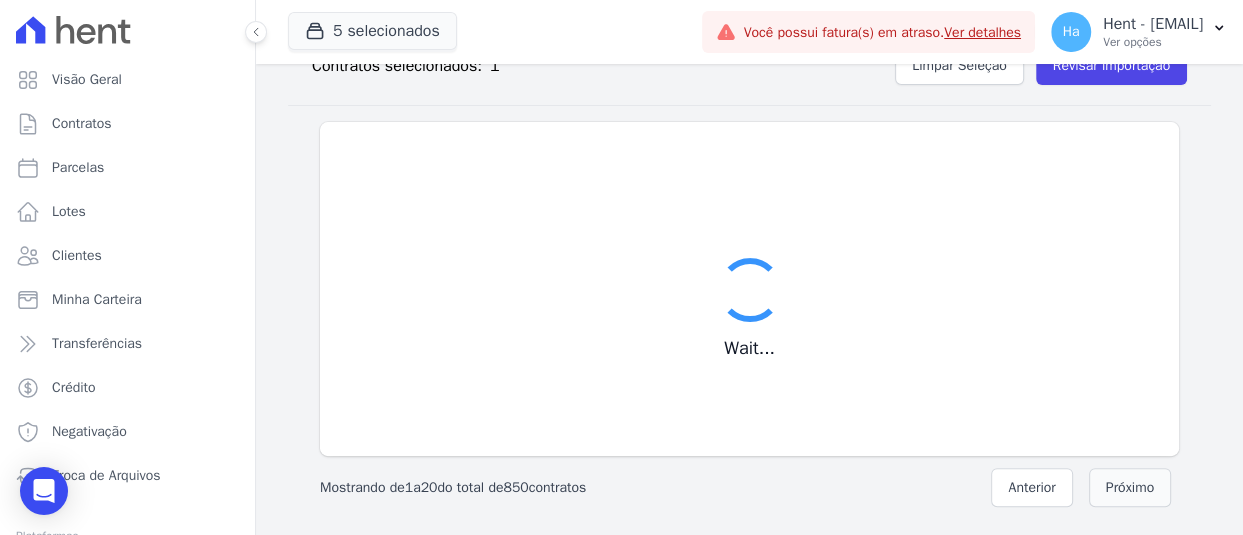 scroll, scrollTop: 288, scrollLeft: 0, axis: vertical 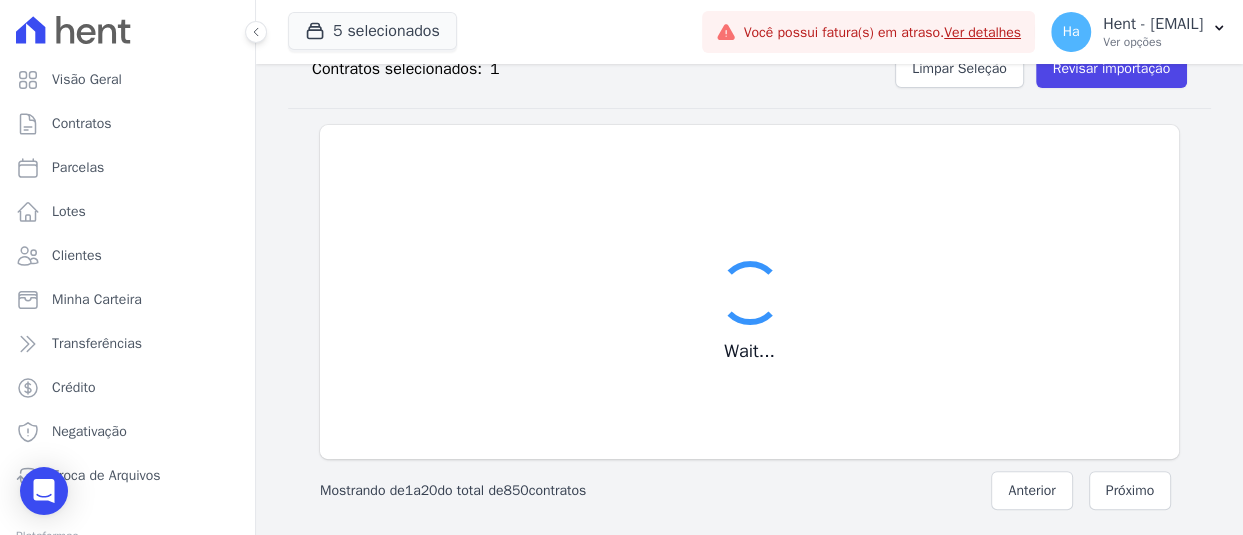 checkbox on "false" 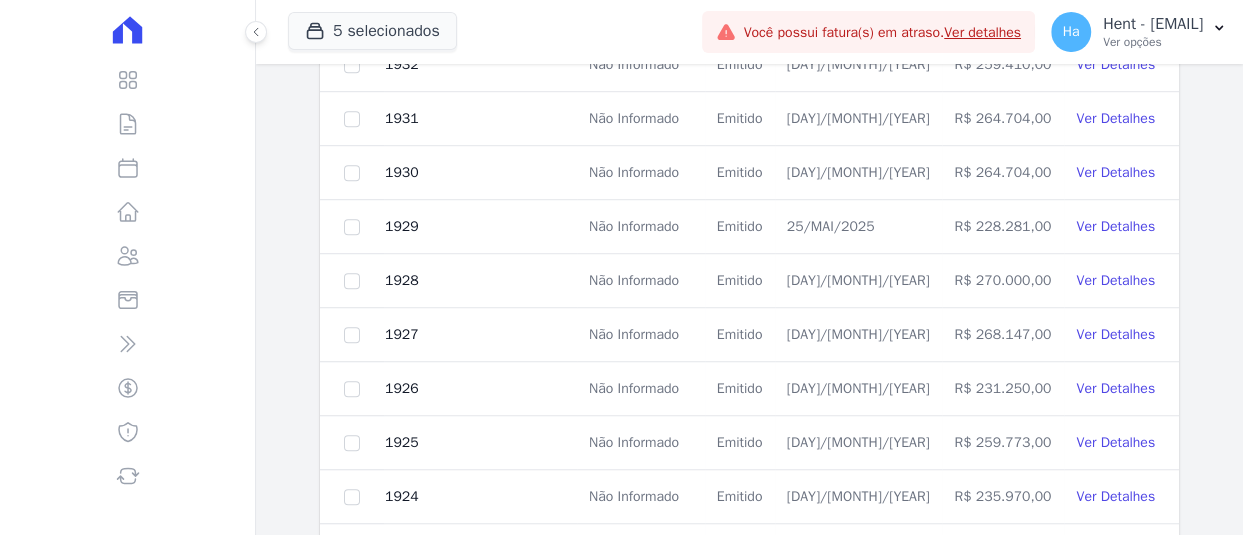 scroll, scrollTop: 582, scrollLeft: 0, axis: vertical 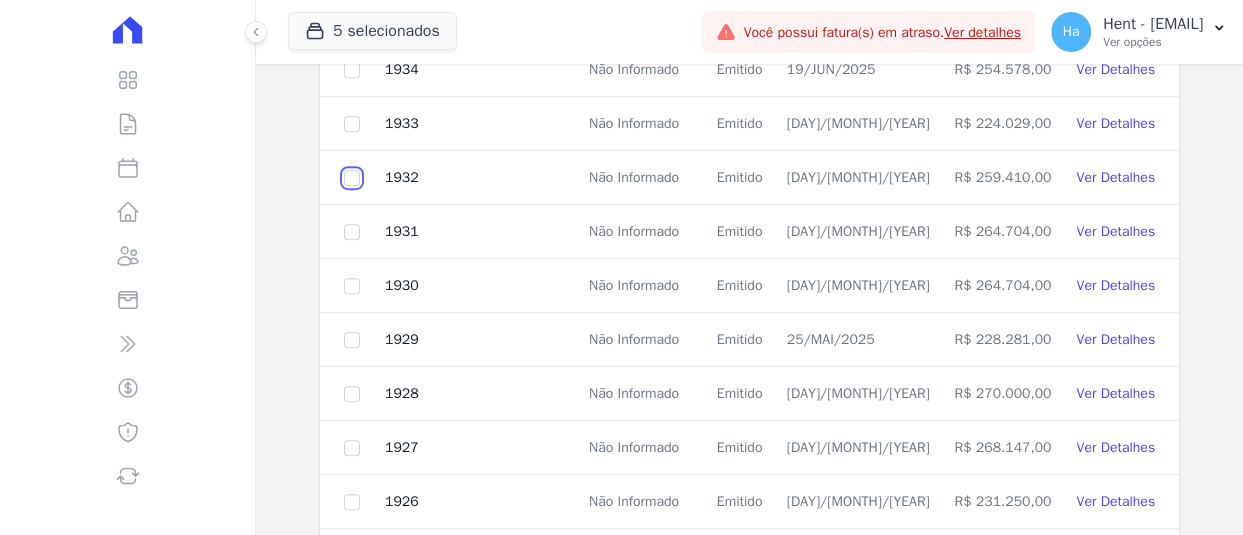 click at bounding box center (352, -92) 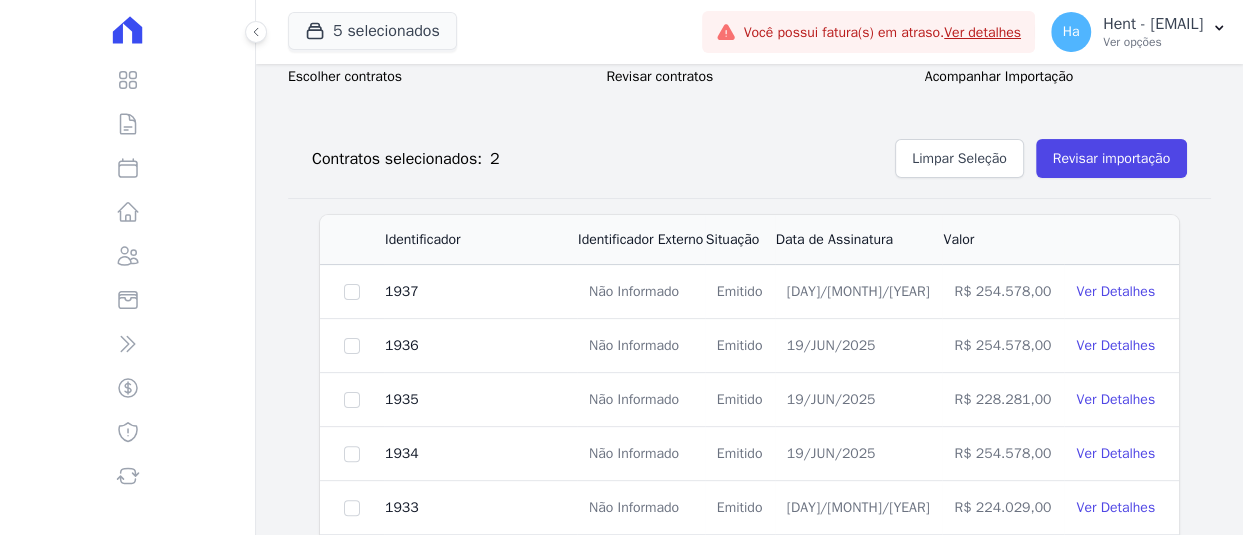 scroll, scrollTop: 0, scrollLeft: 0, axis: both 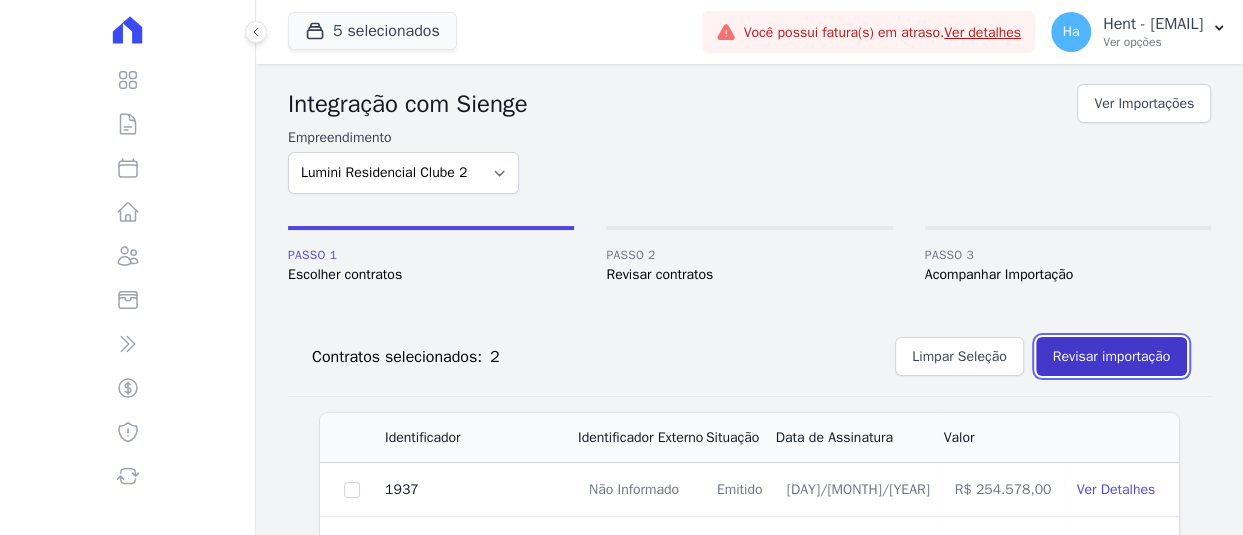 click on "Revisar importação" at bounding box center [1111, 356] 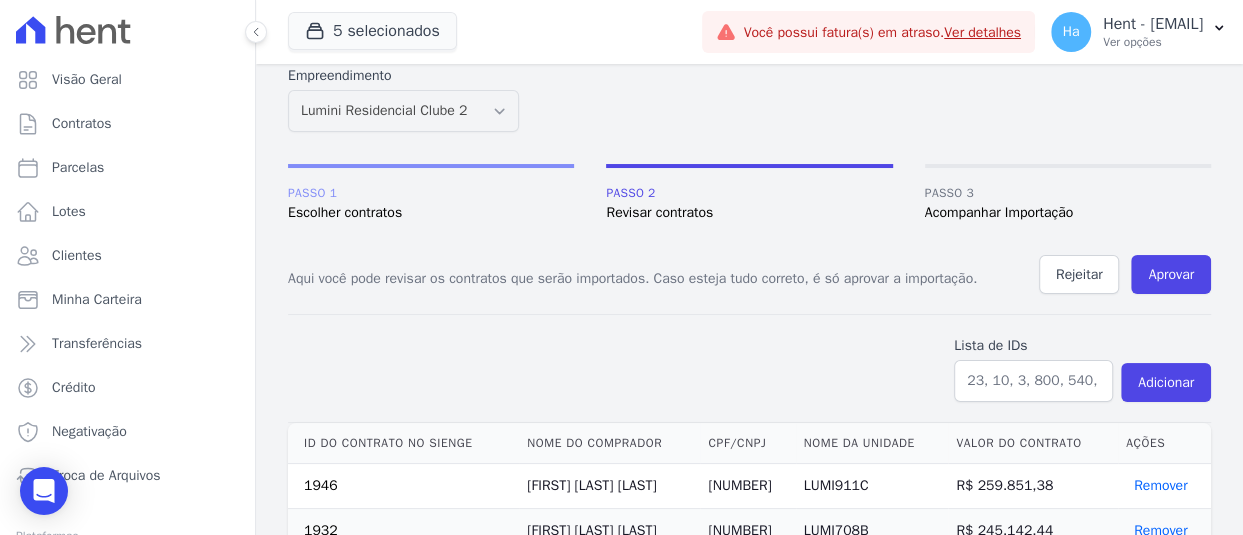 scroll, scrollTop: 95, scrollLeft: 0, axis: vertical 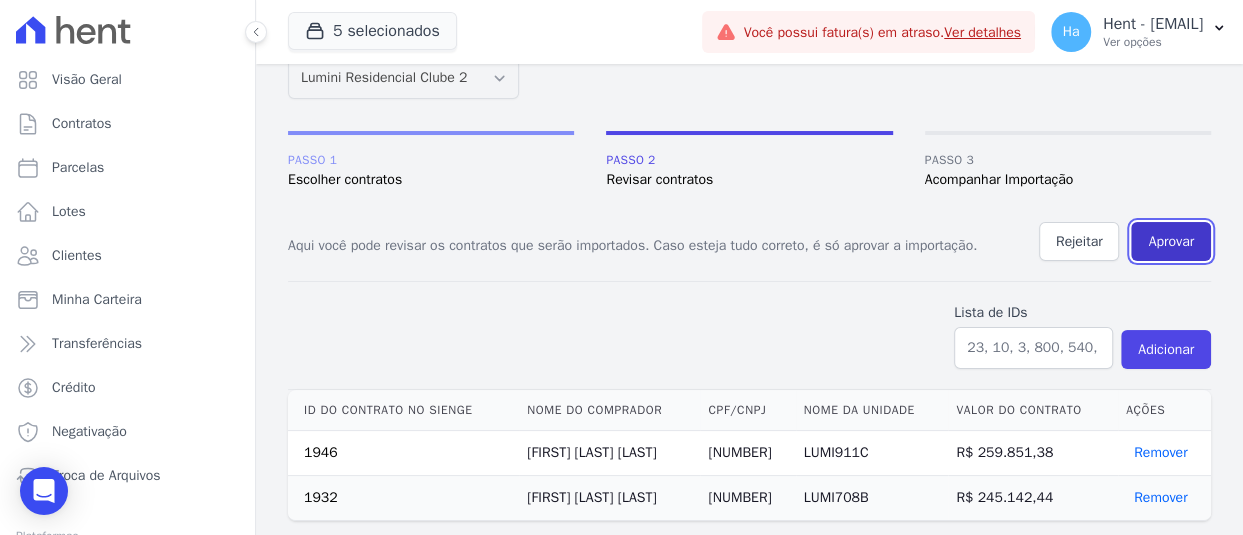 click on "Aprovar" at bounding box center (1171, 241) 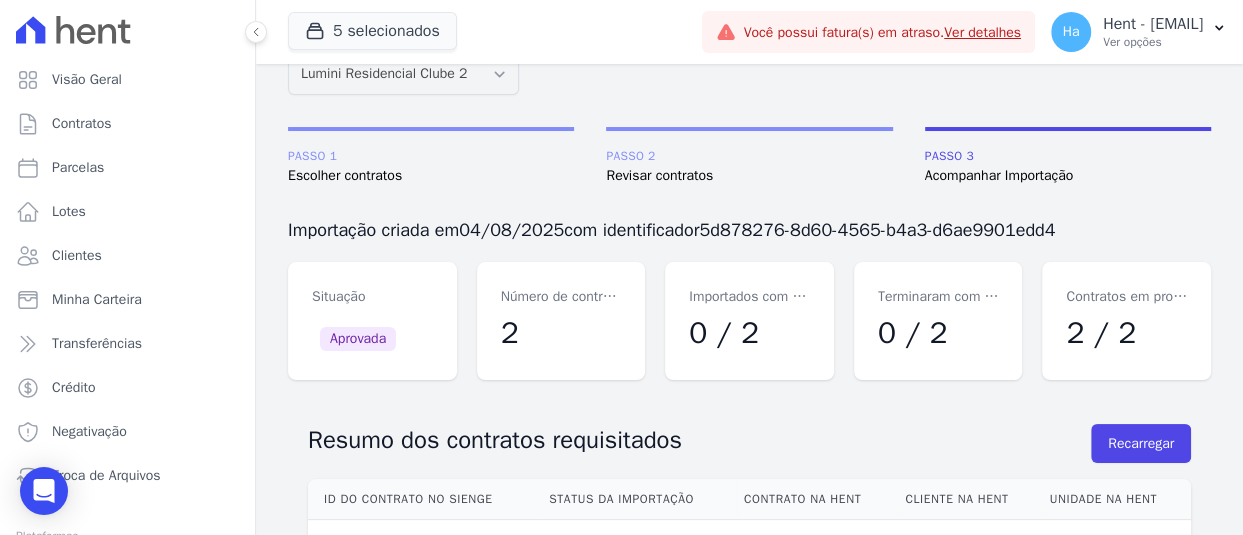 scroll, scrollTop: 338, scrollLeft: 0, axis: vertical 